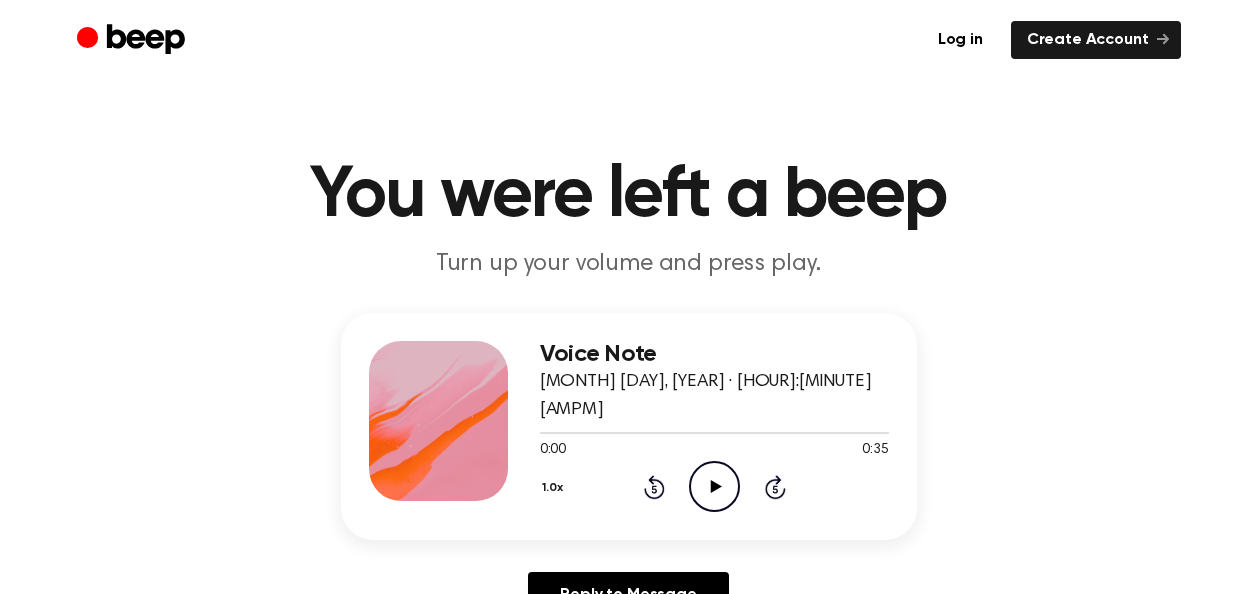 scroll, scrollTop: 0, scrollLeft: 0, axis: both 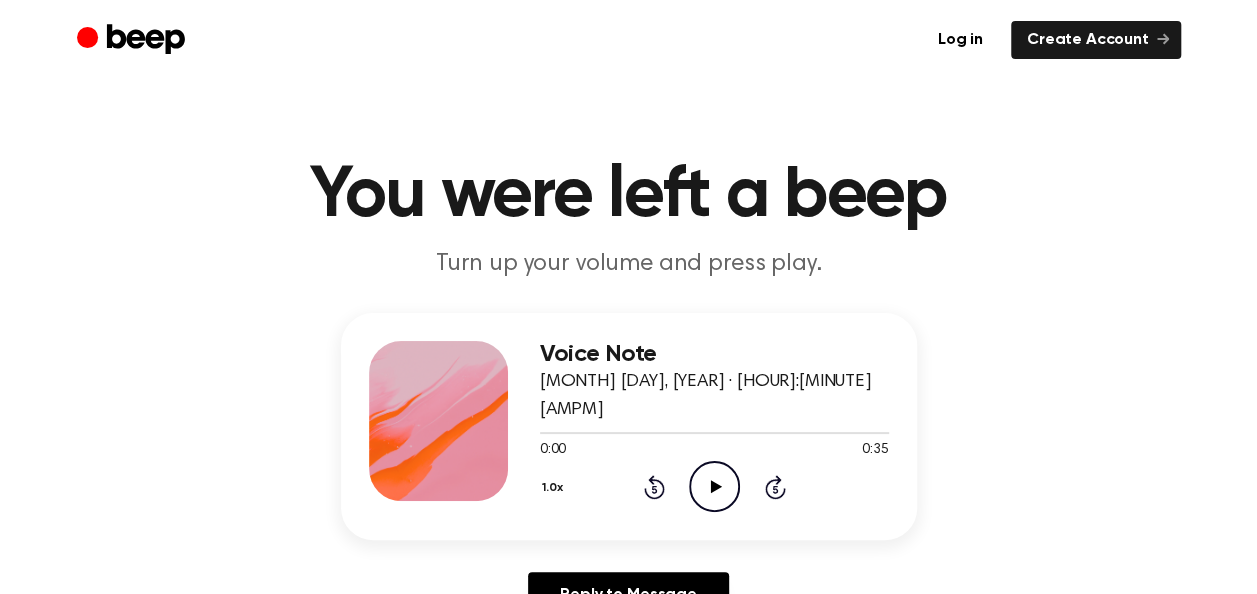 click 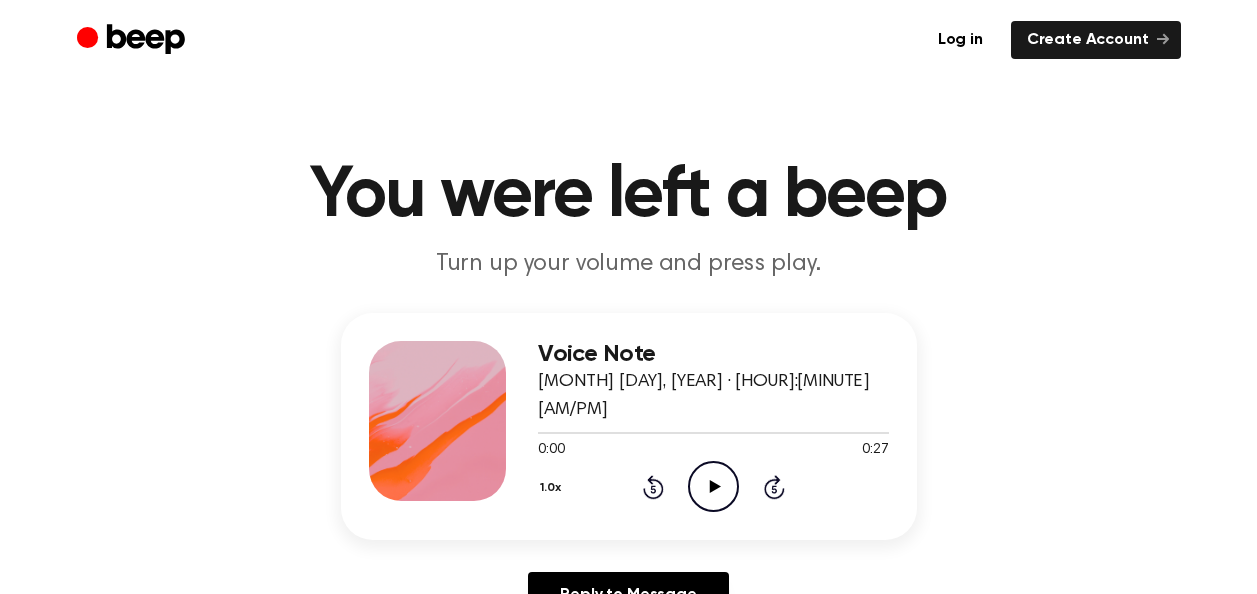 scroll, scrollTop: 0, scrollLeft: 0, axis: both 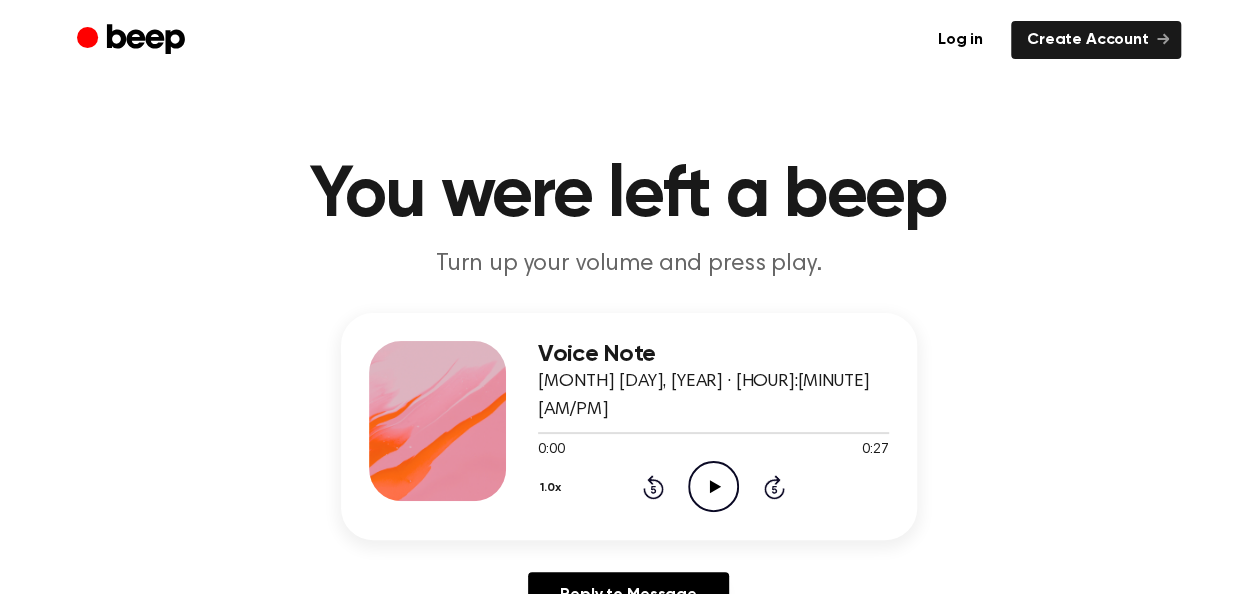 click on "Play Audio" 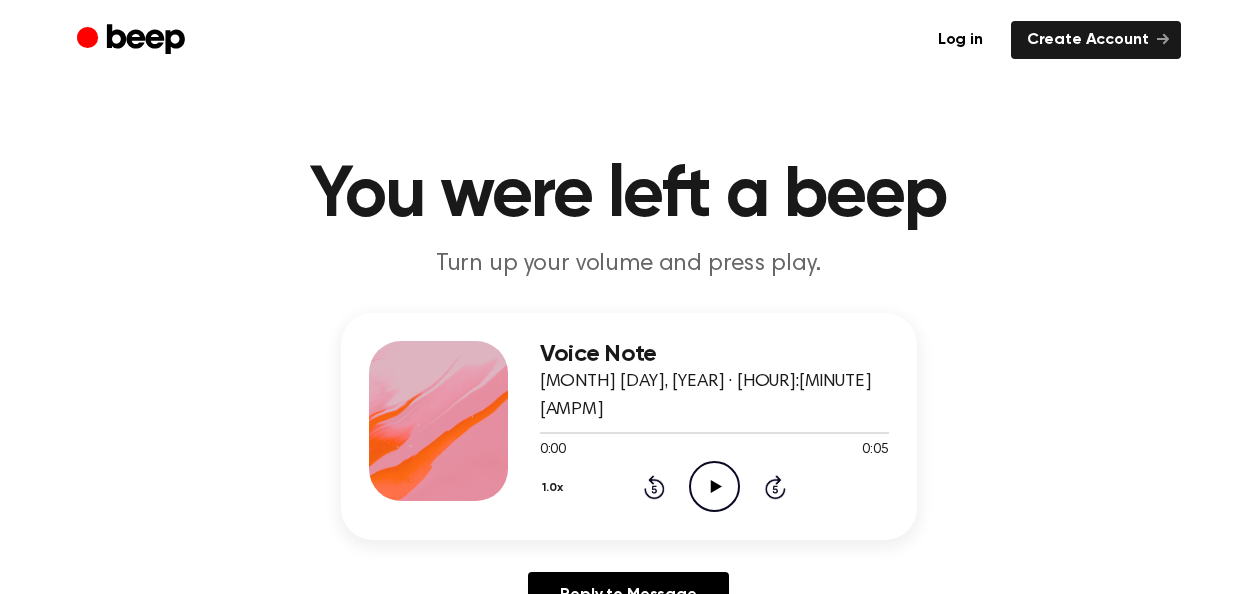 scroll, scrollTop: 0, scrollLeft: 0, axis: both 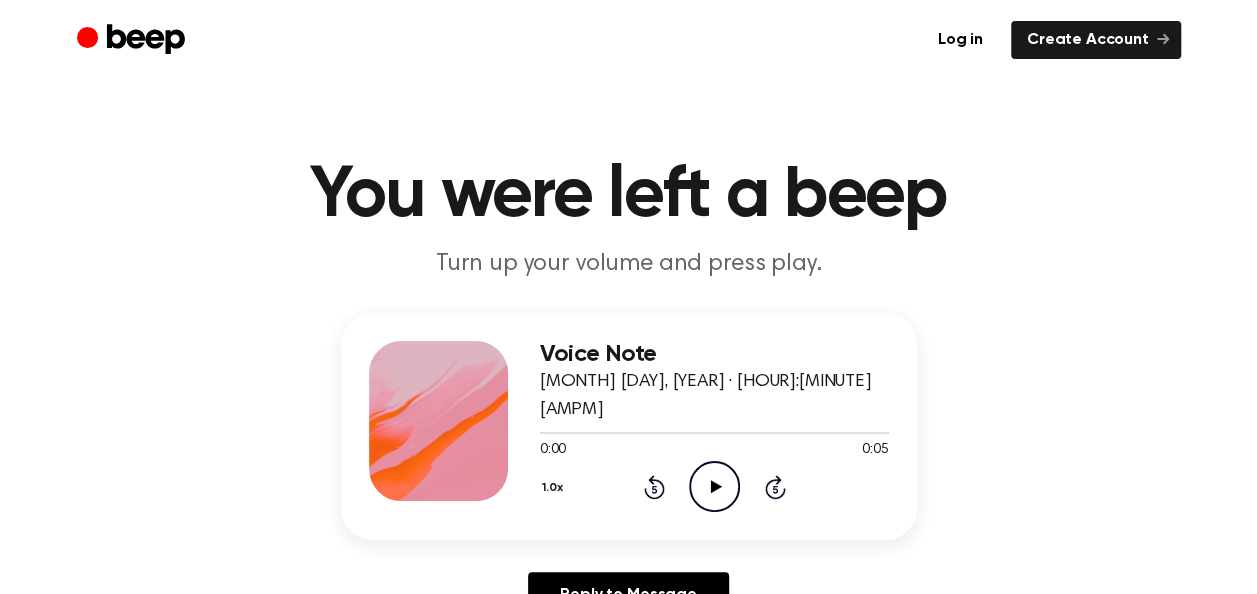 click on "Play Audio" 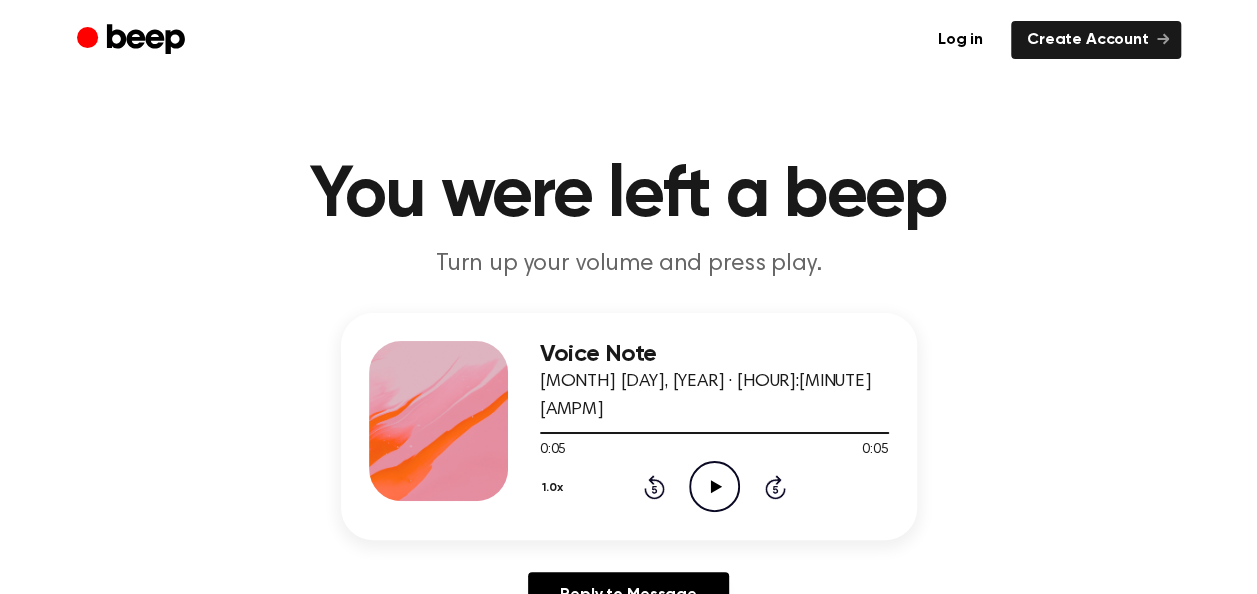 click 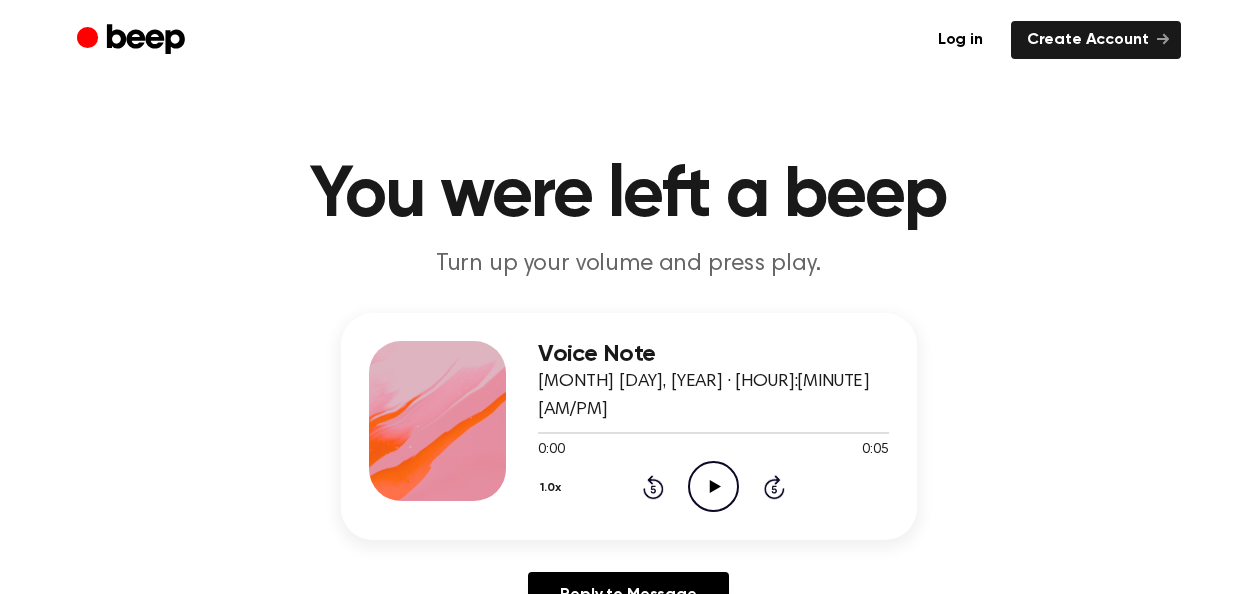 scroll, scrollTop: 0, scrollLeft: 0, axis: both 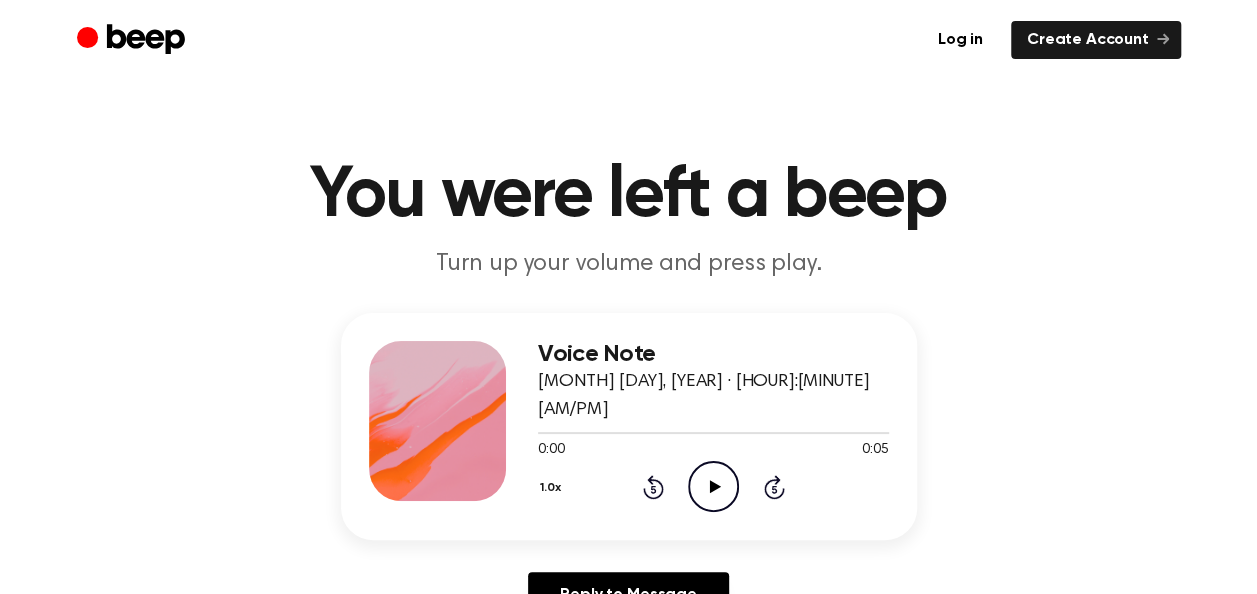 click on "Play Audio" 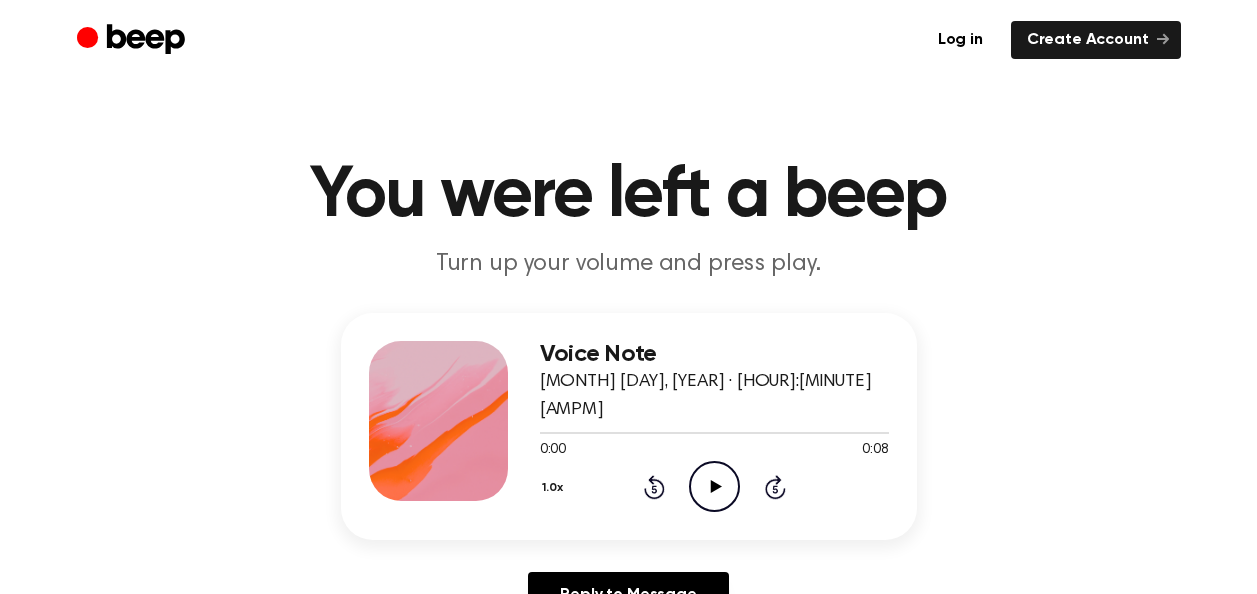 scroll, scrollTop: 0, scrollLeft: 0, axis: both 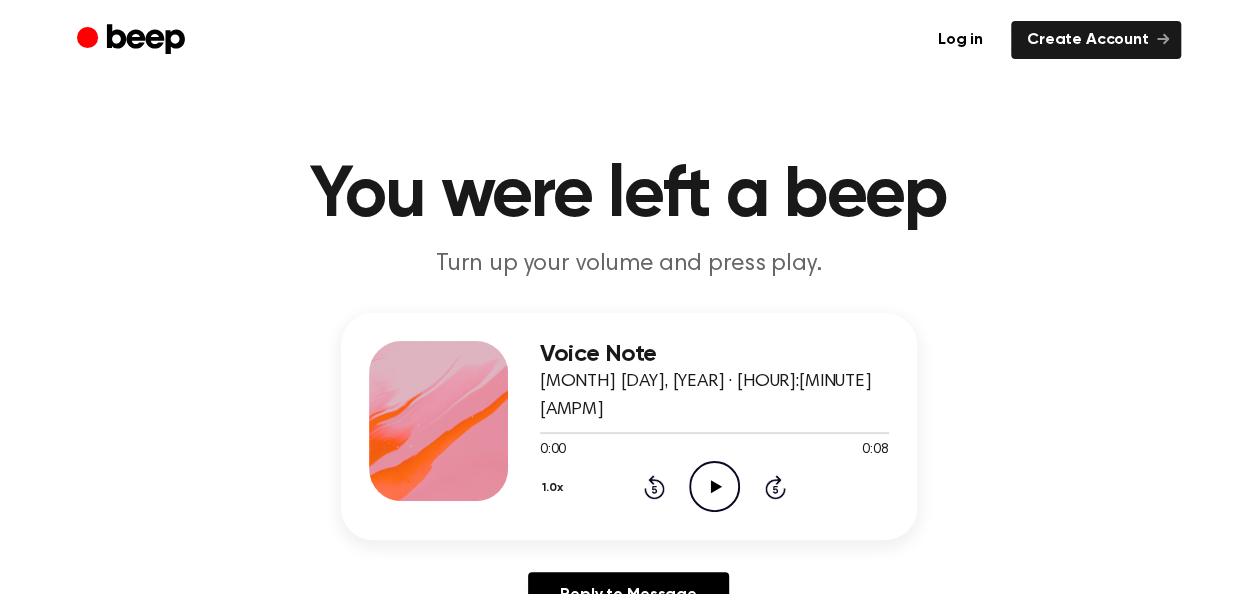 click on "Play Audio" 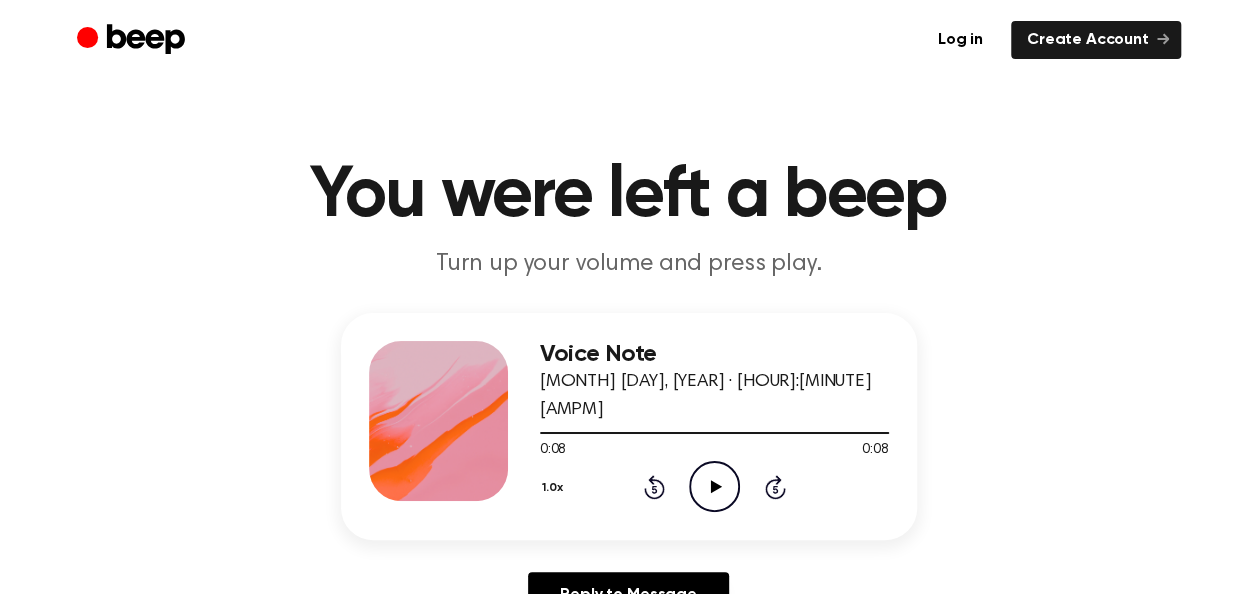 click on "Play Audio" 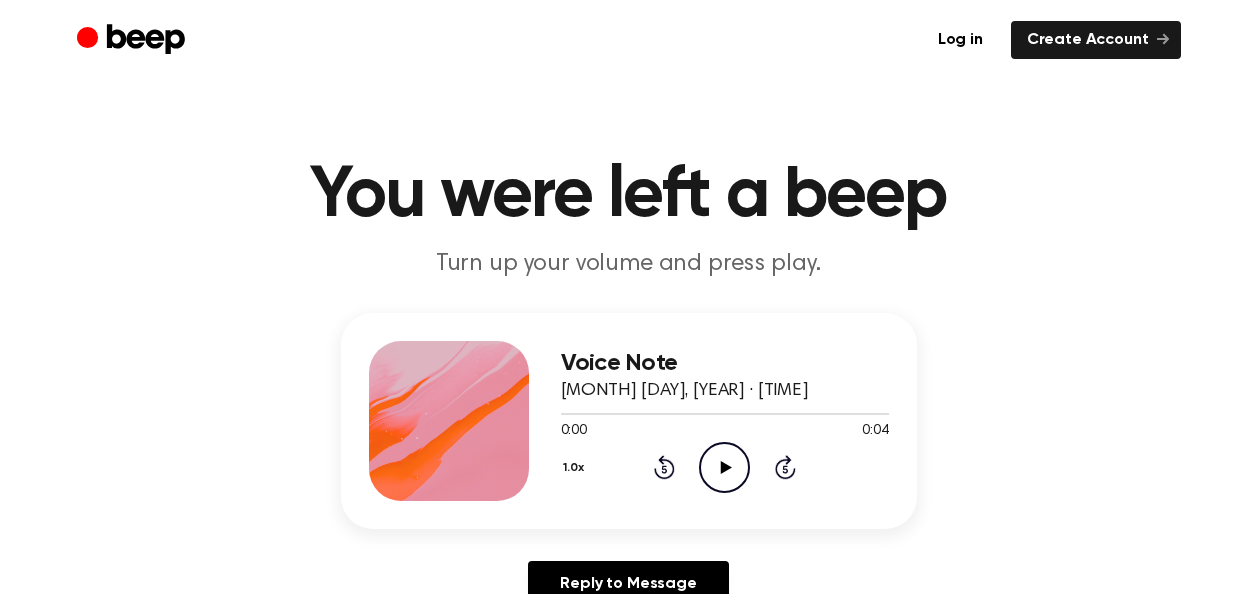 scroll, scrollTop: 0, scrollLeft: 0, axis: both 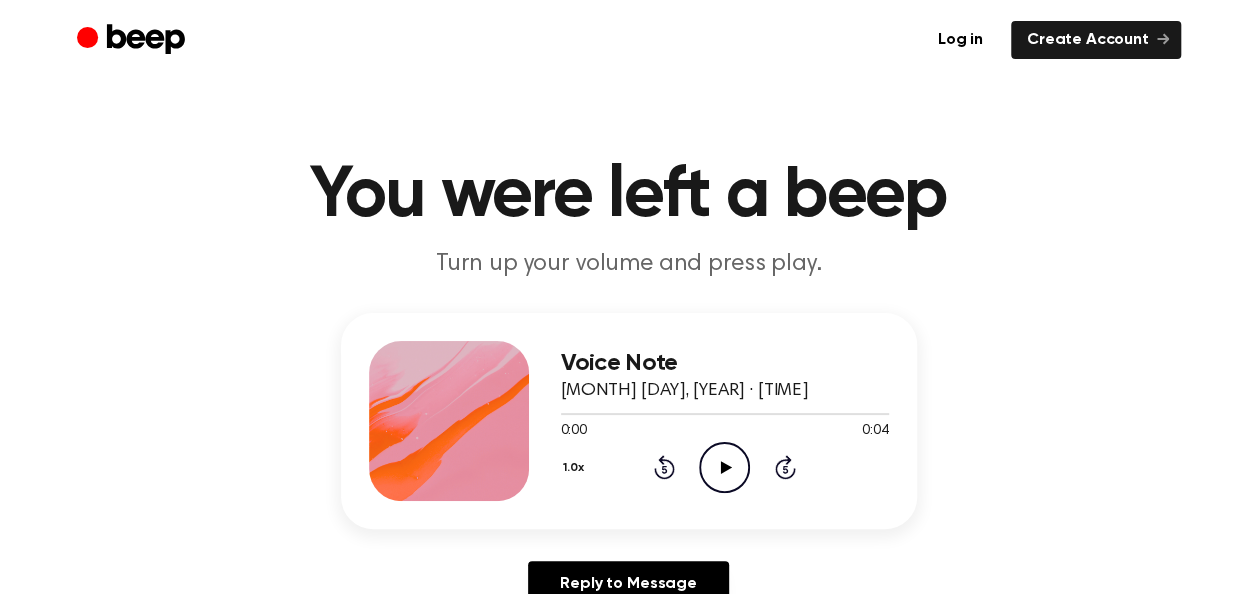 click on "Play Audio" 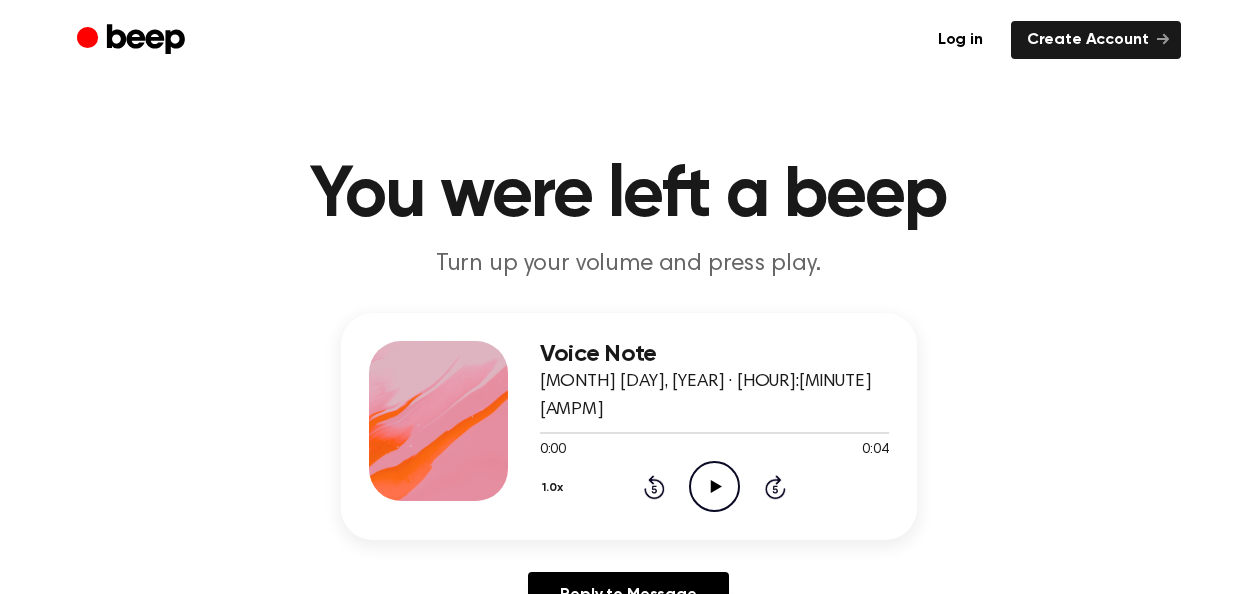 scroll, scrollTop: 0, scrollLeft: 0, axis: both 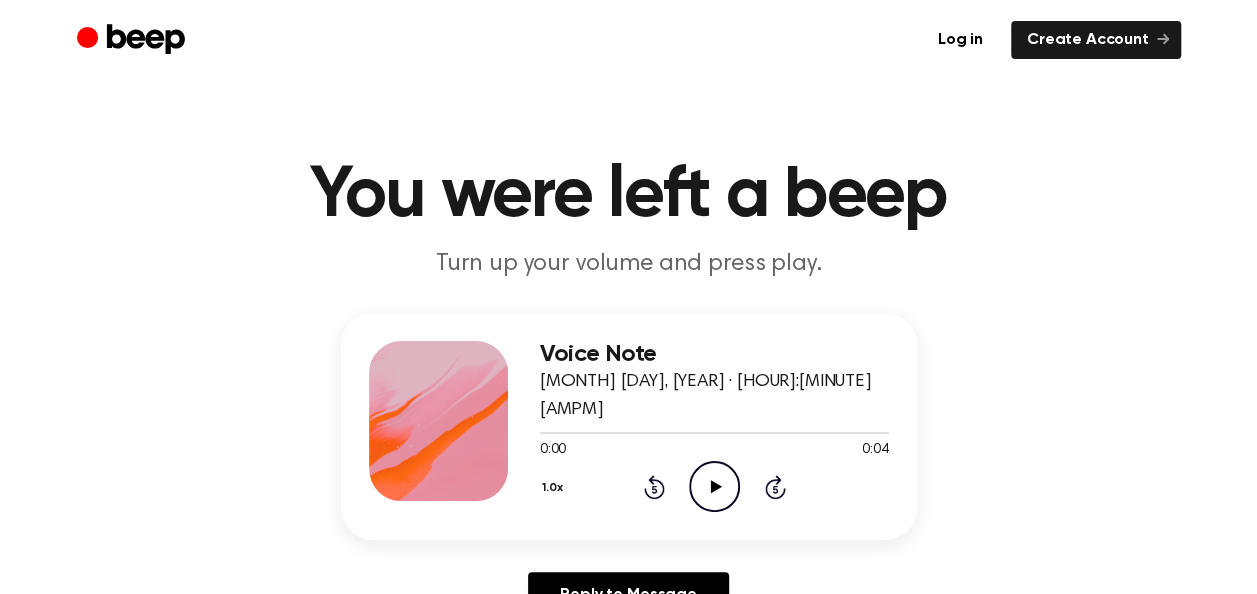 click on "Play Audio" 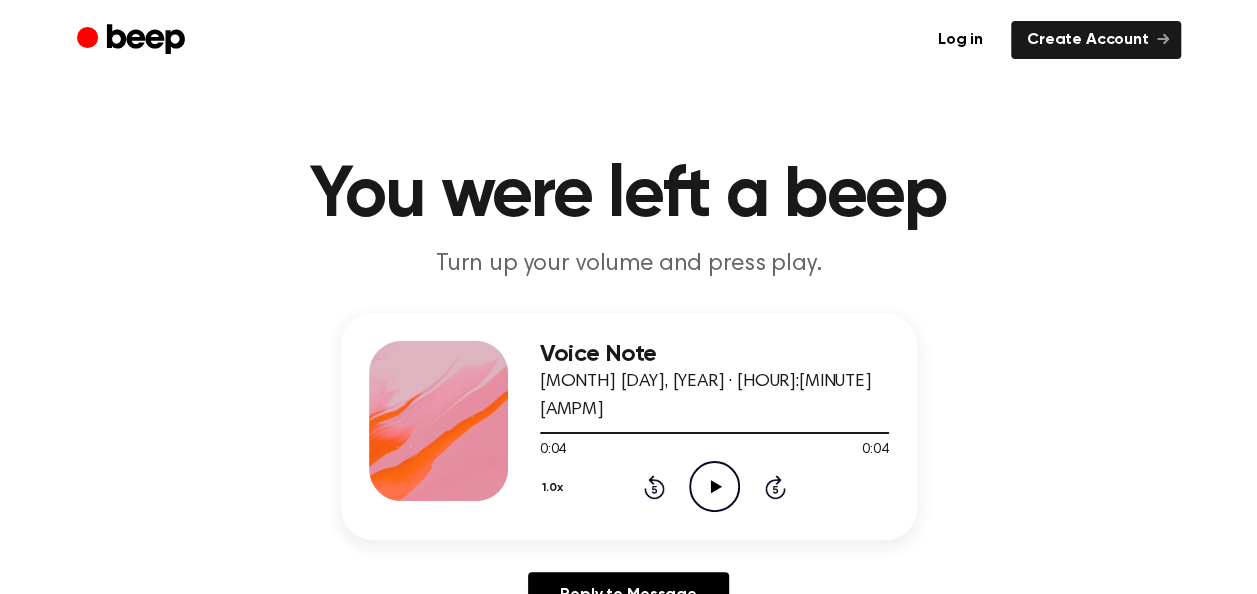 click 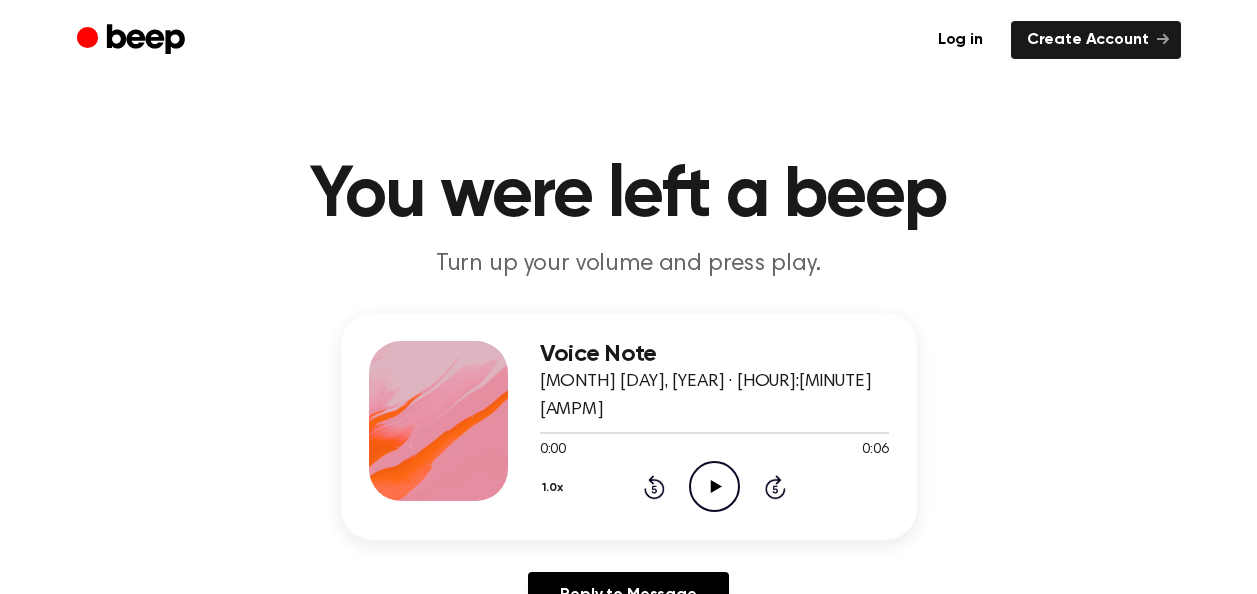 scroll, scrollTop: 0, scrollLeft: 0, axis: both 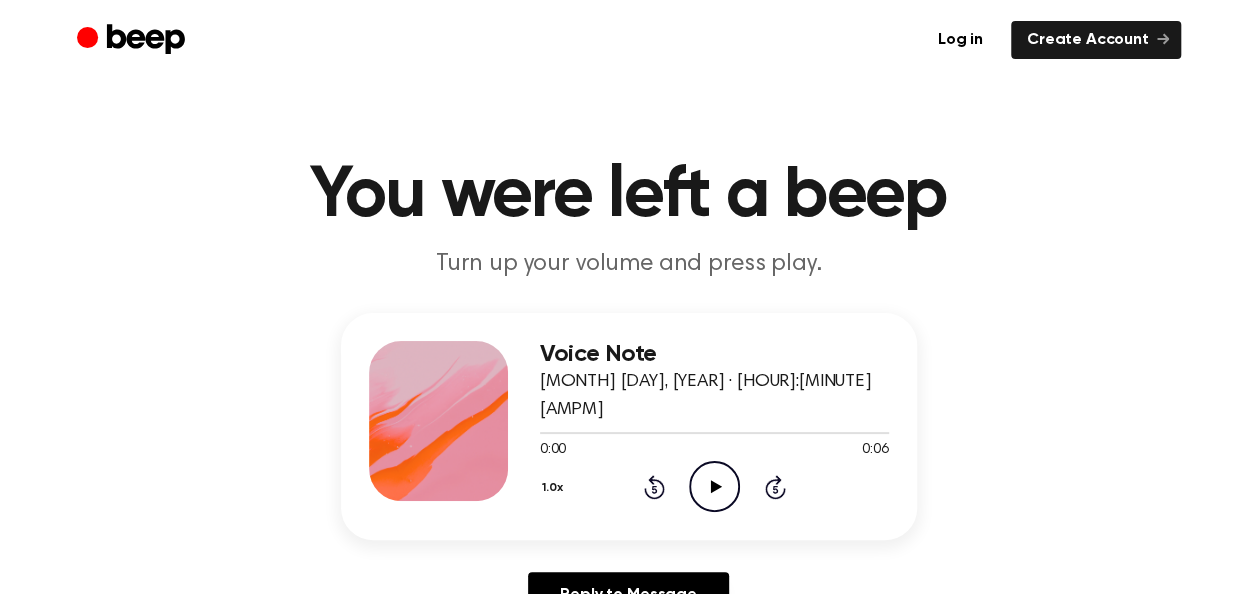 click on "Play Audio" 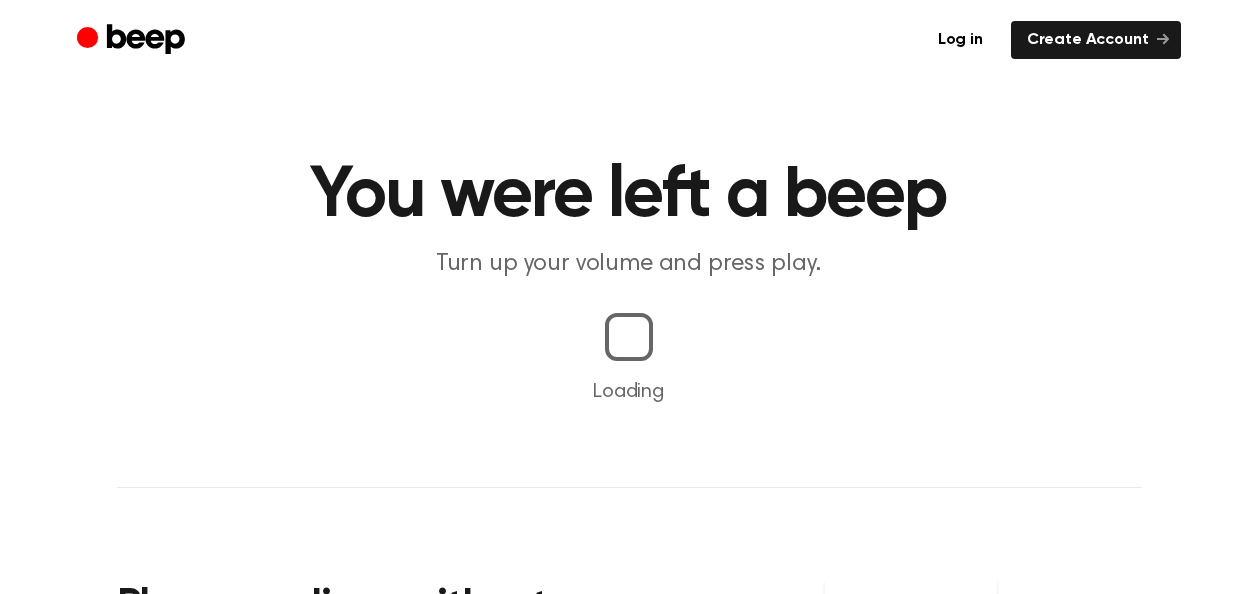 scroll, scrollTop: 0, scrollLeft: 0, axis: both 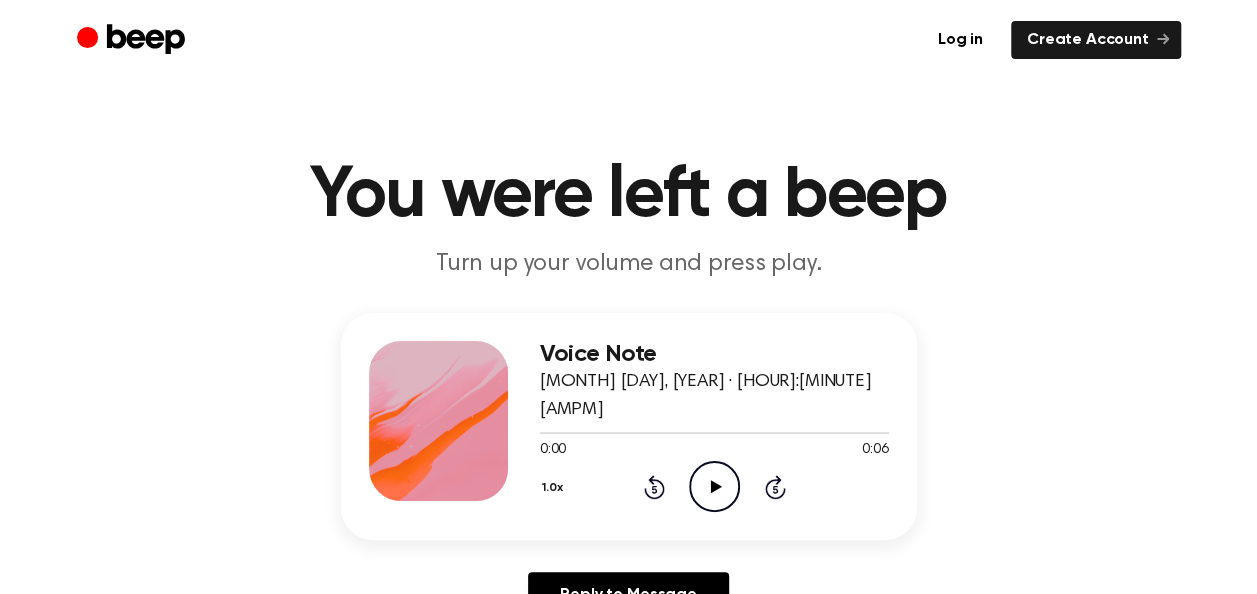 click on "Play Audio" 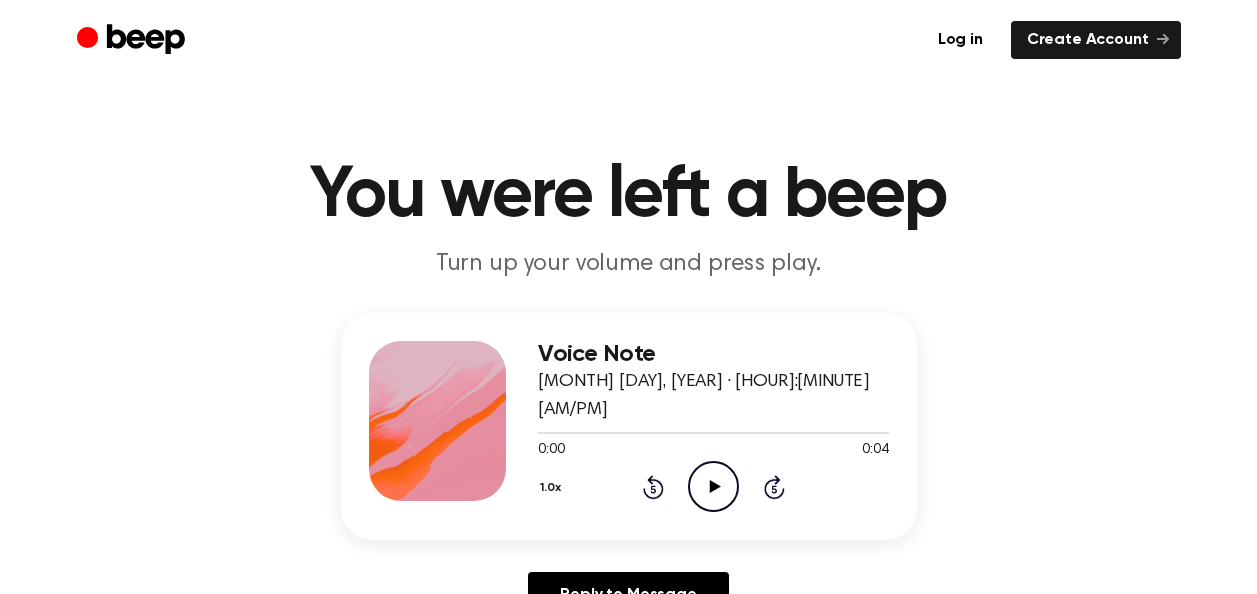 scroll, scrollTop: 0, scrollLeft: 0, axis: both 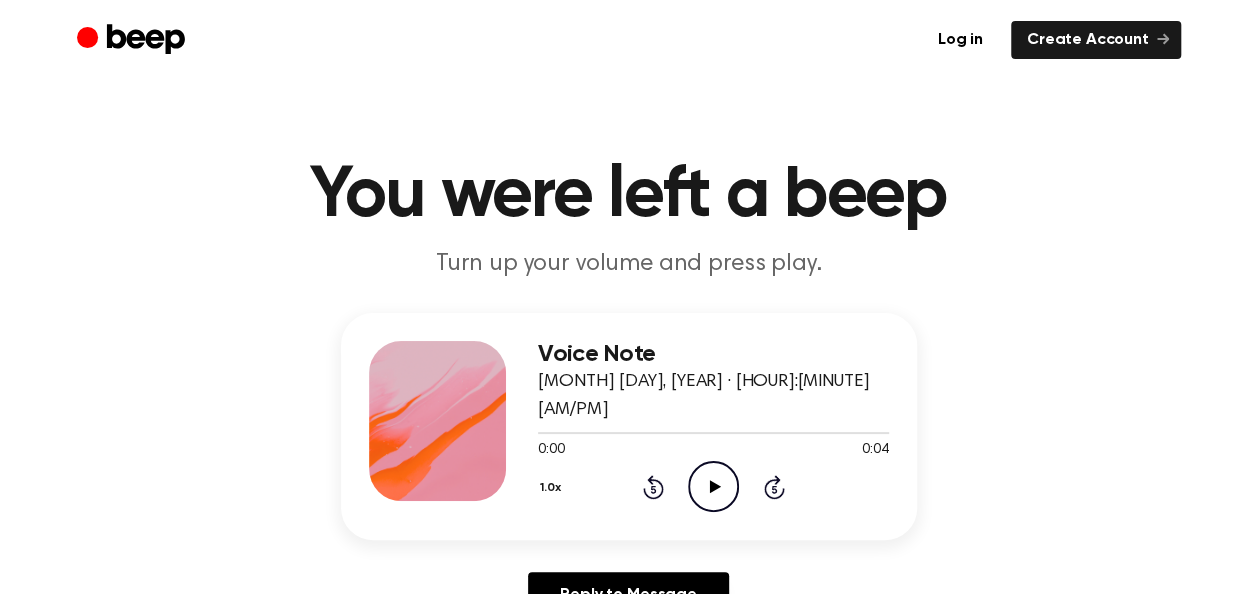 click on "Play Audio" 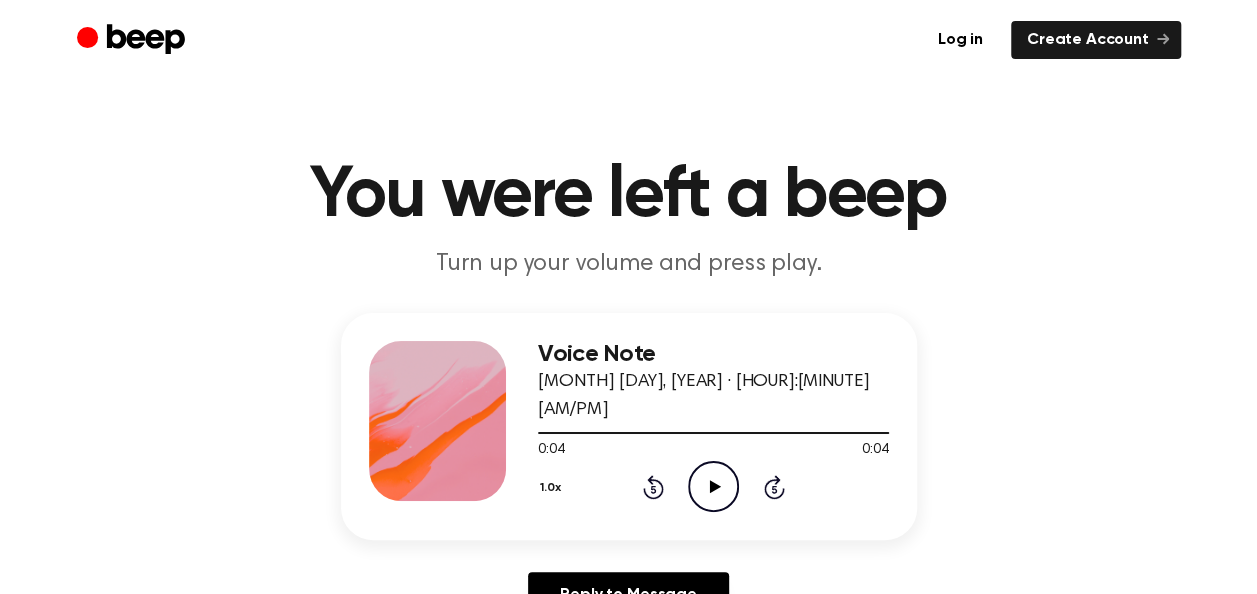 click on "Play Audio" 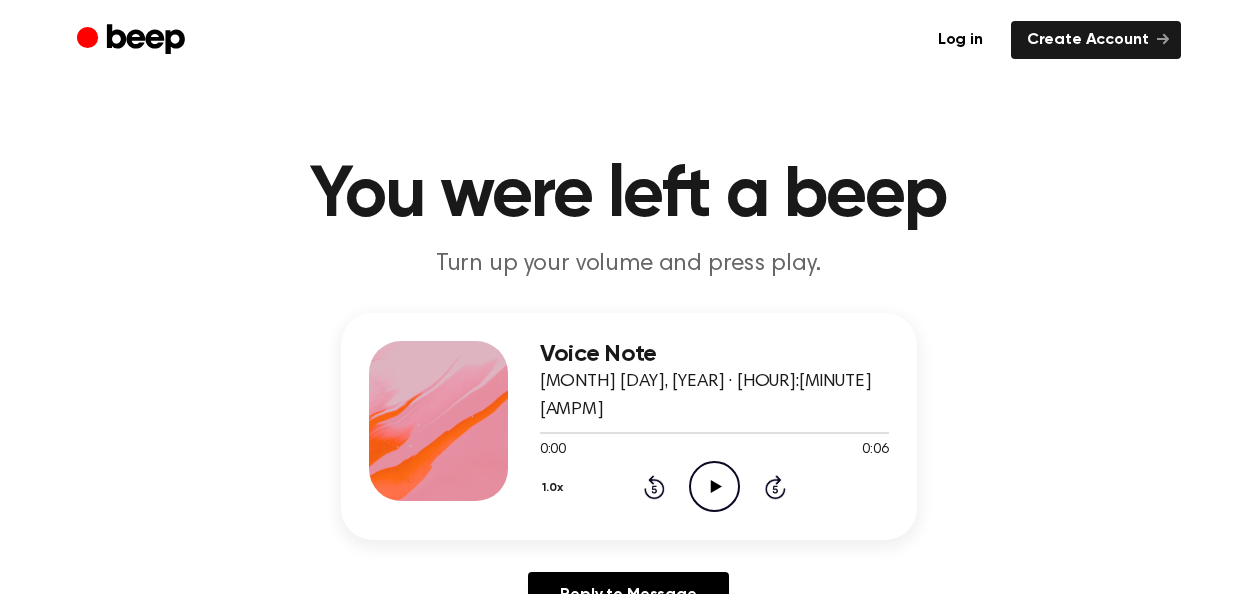 scroll, scrollTop: 0, scrollLeft: 0, axis: both 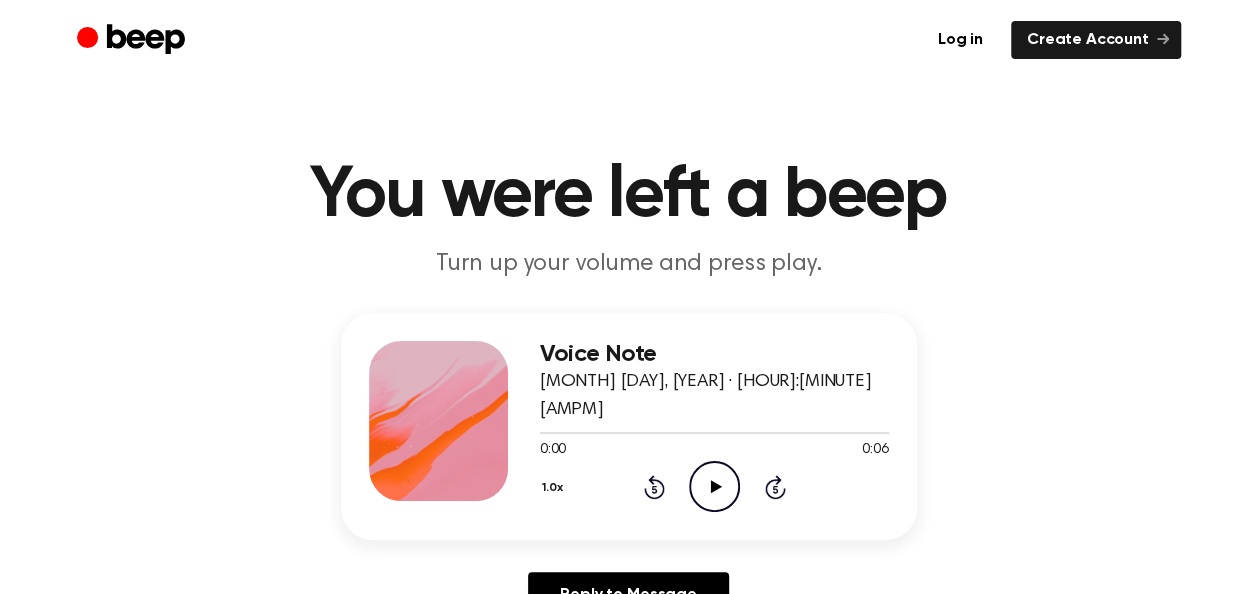 click 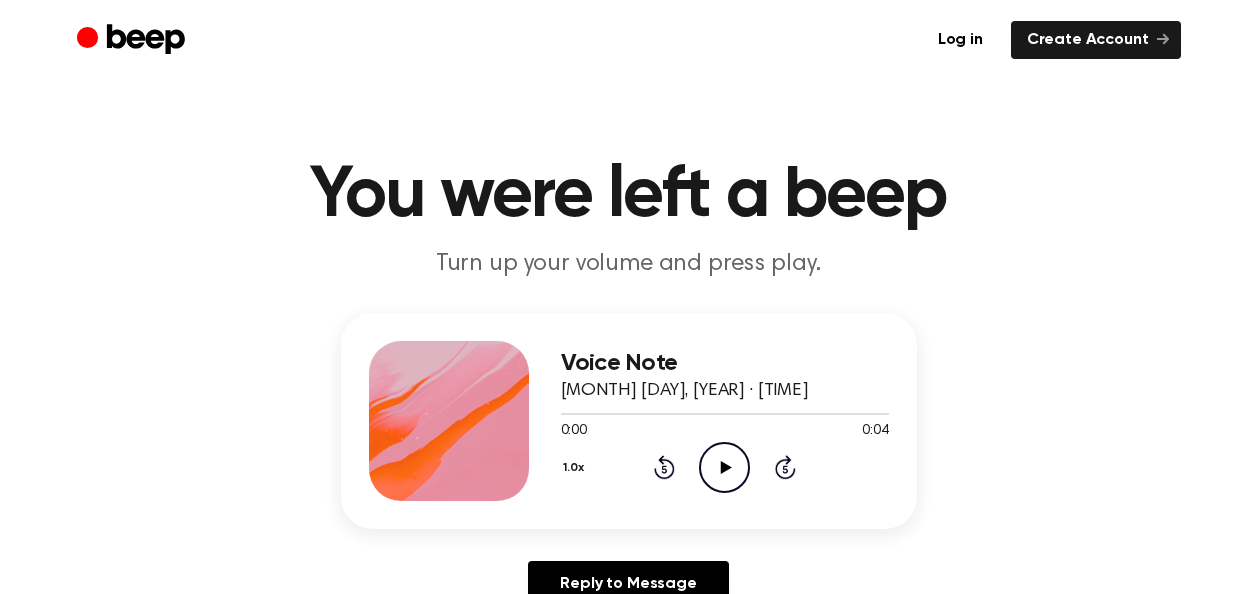 scroll, scrollTop: 0, scrollLeft: 0, axis: both 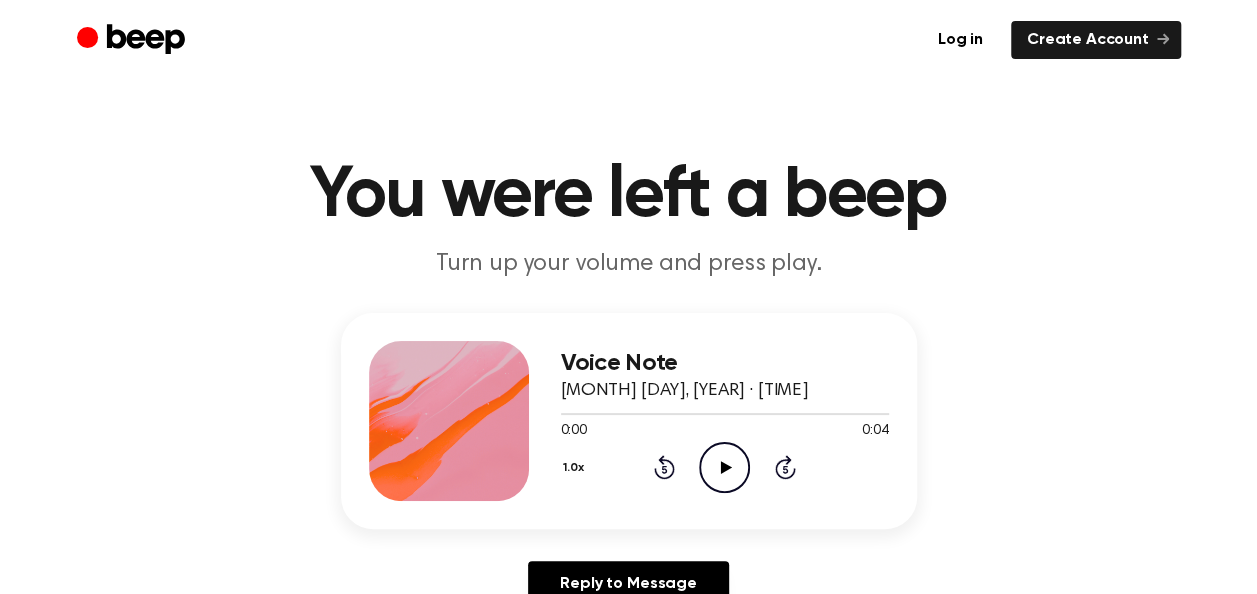 click 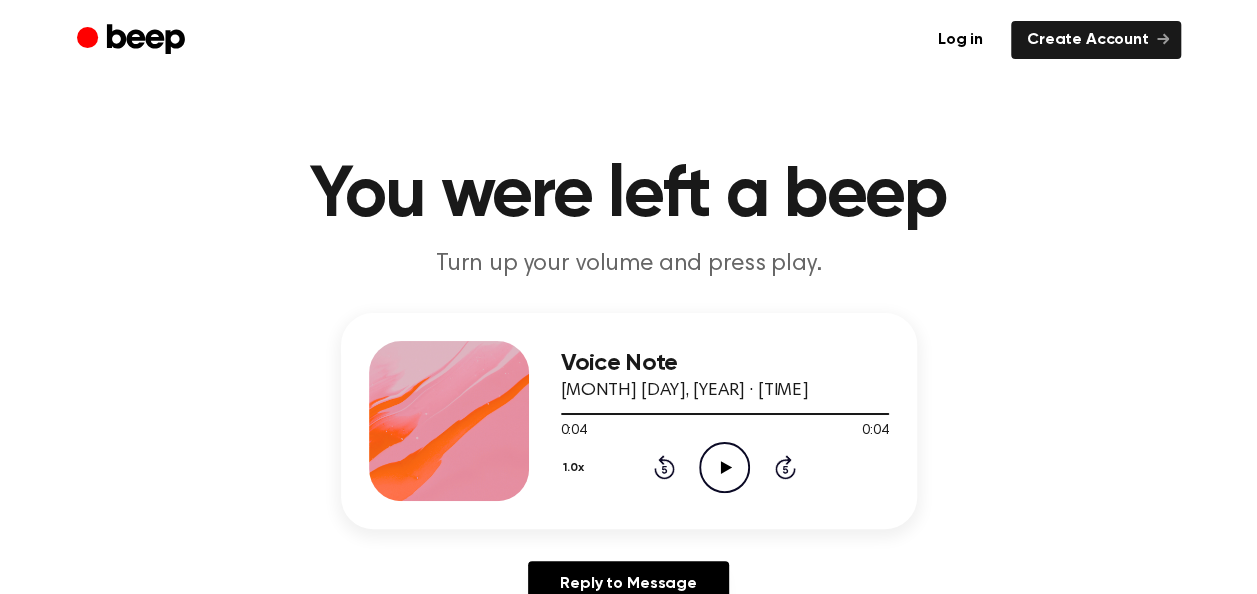 click on "Play Audio" 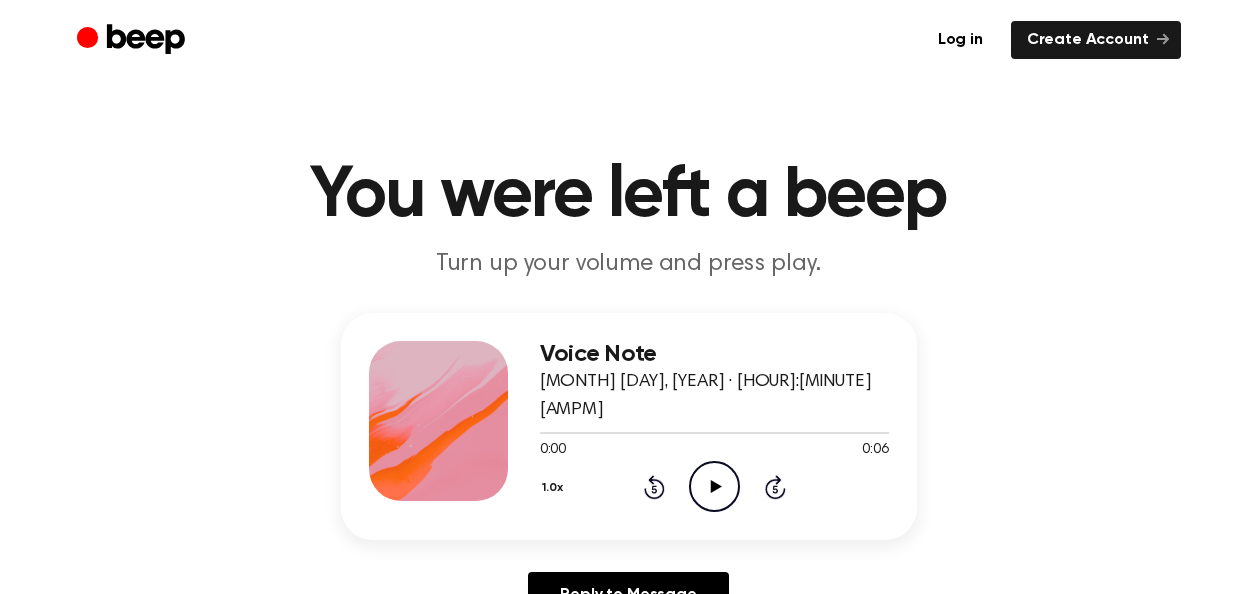 scroll, scrollTop: 0, scrollLeft: 0, axis: both 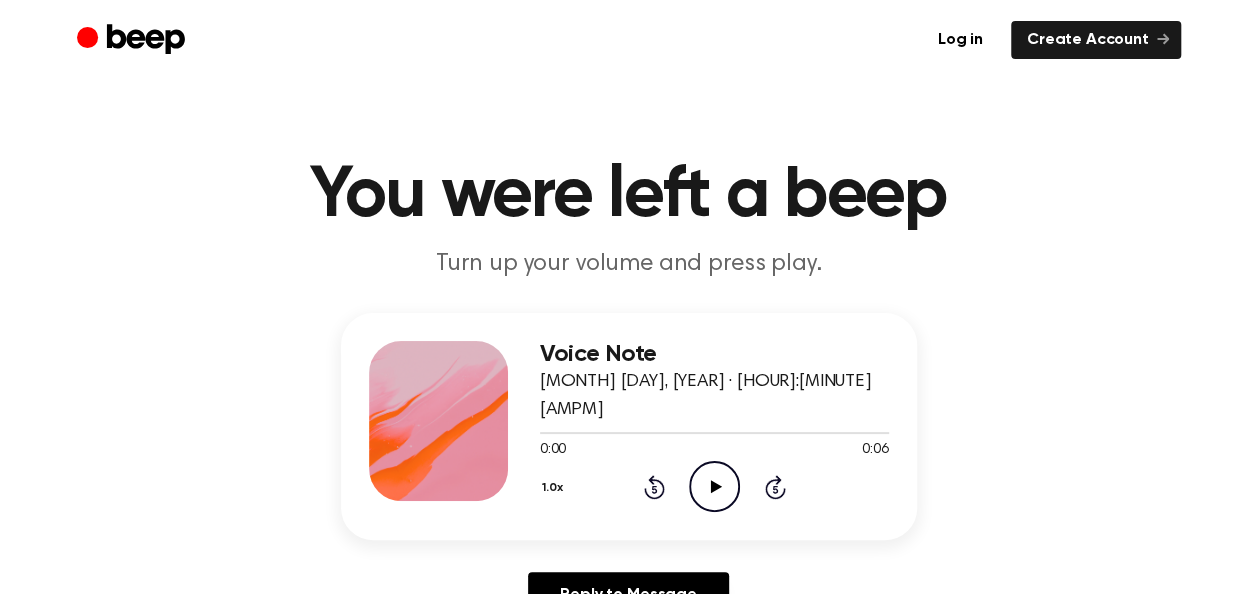 click on "Play Audio" 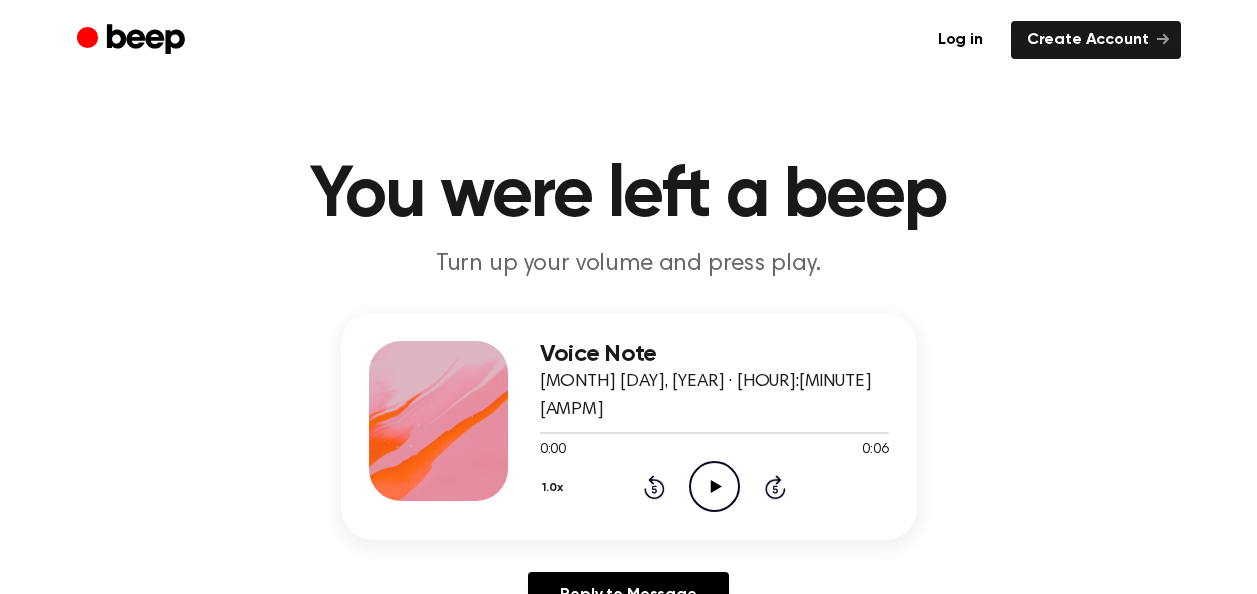 scroll, scrollTop: 0, scrollLeft: 0, axis: both 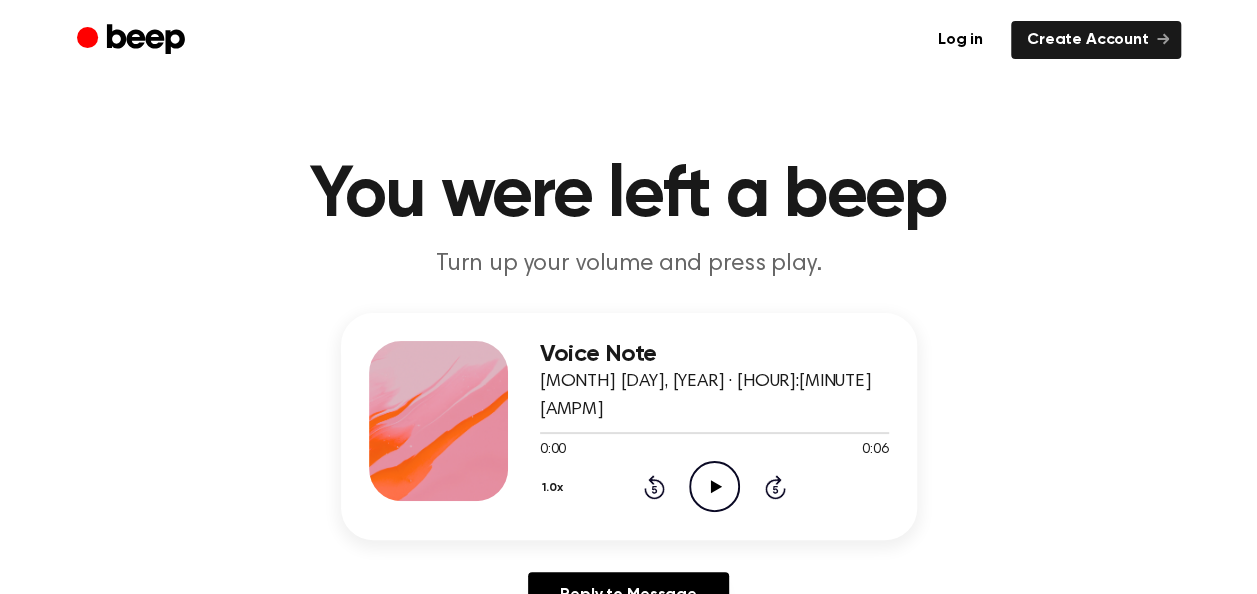 drag, startPoint x: 724, startPoint y: 460, endPoint x: 708, endPoint y: 401, distance: 61.13101 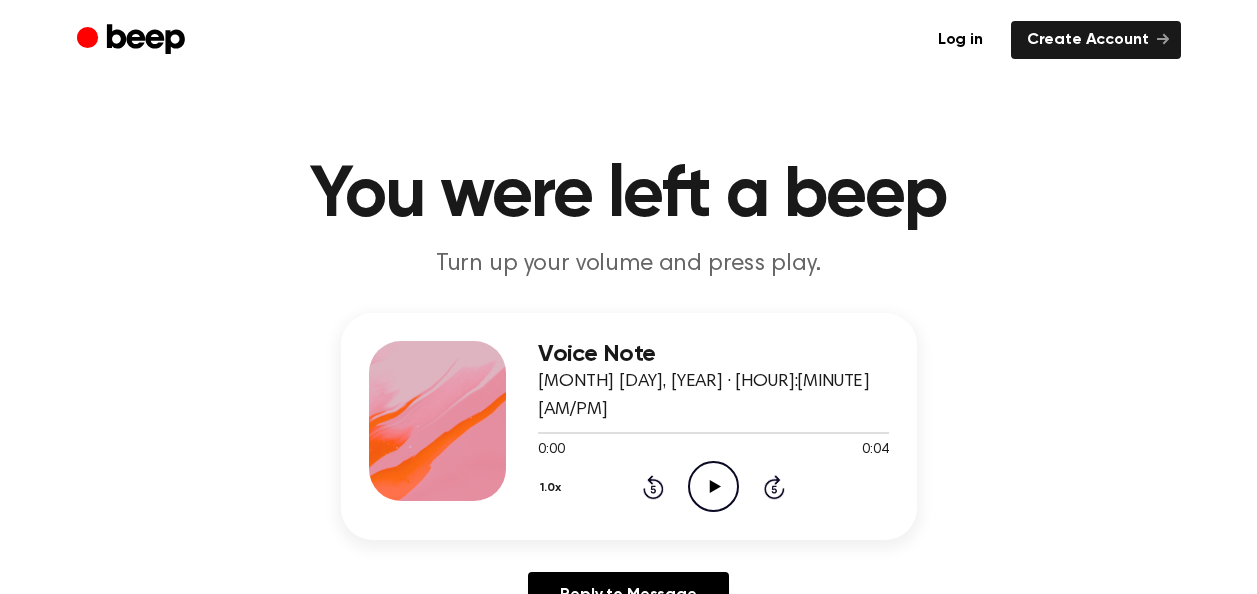 scroll, scrollTop: 0, scrollLeft: 0, axis: both 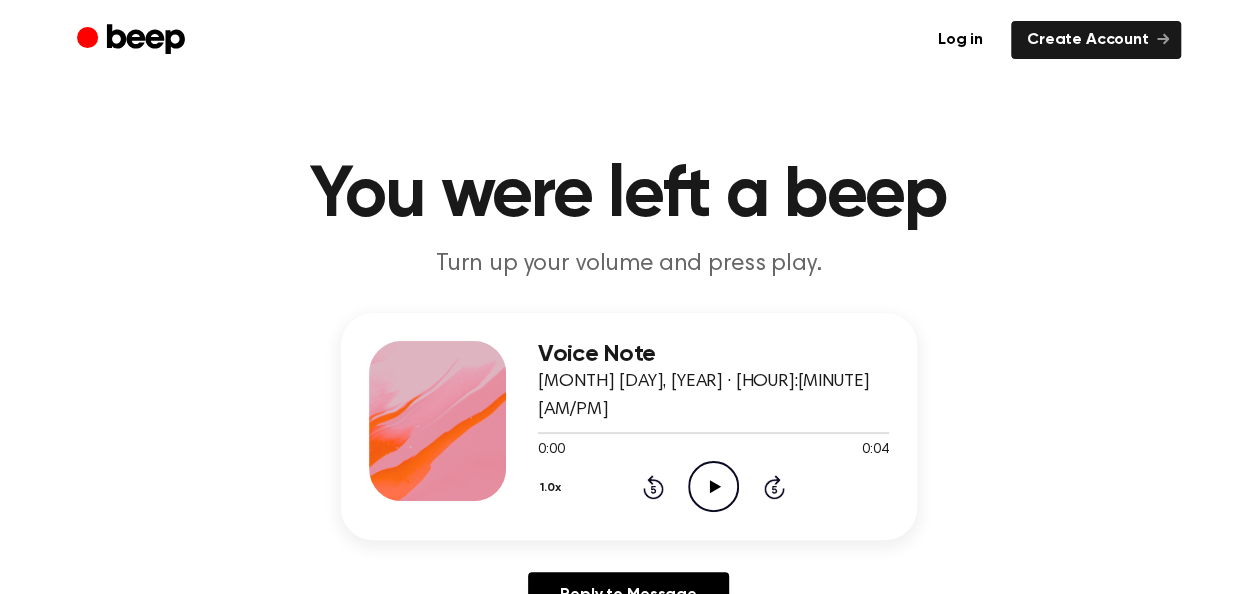 click on "Play Audio" 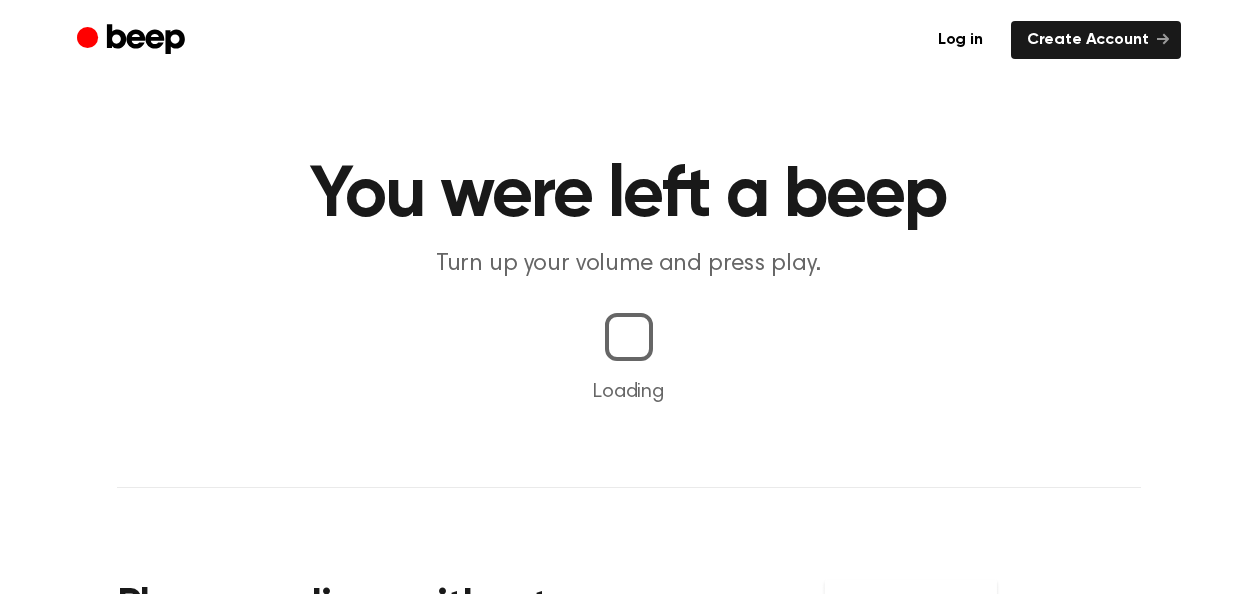 scroll, scrollTop: 0, scrollLeft: 0, axis: both 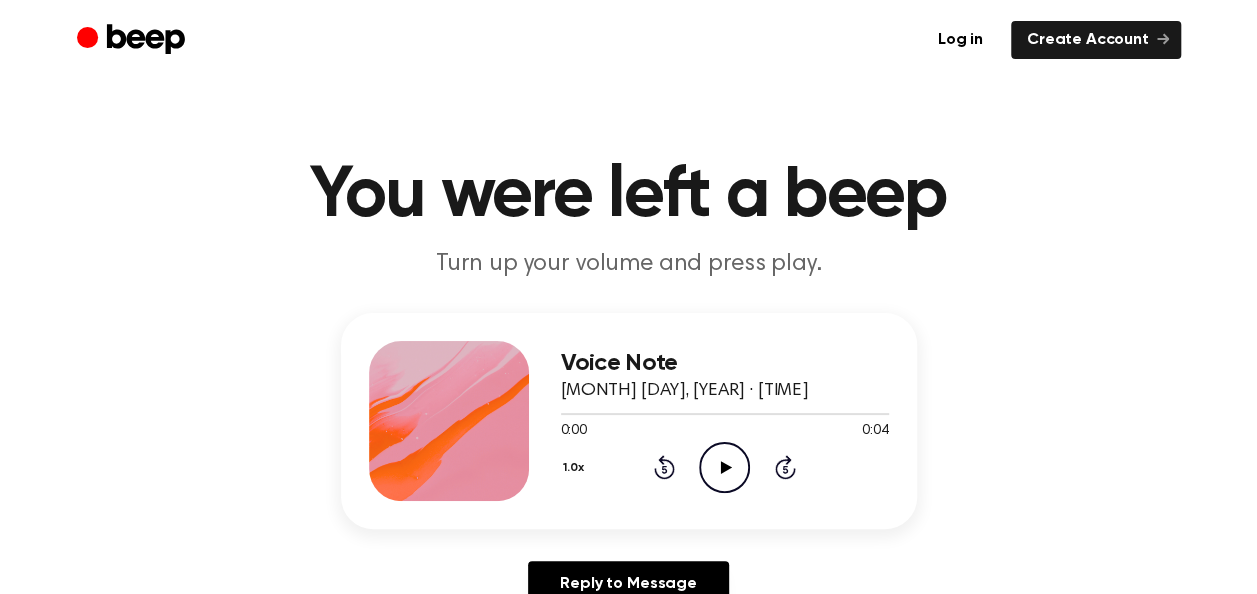 click on "Play Audio" 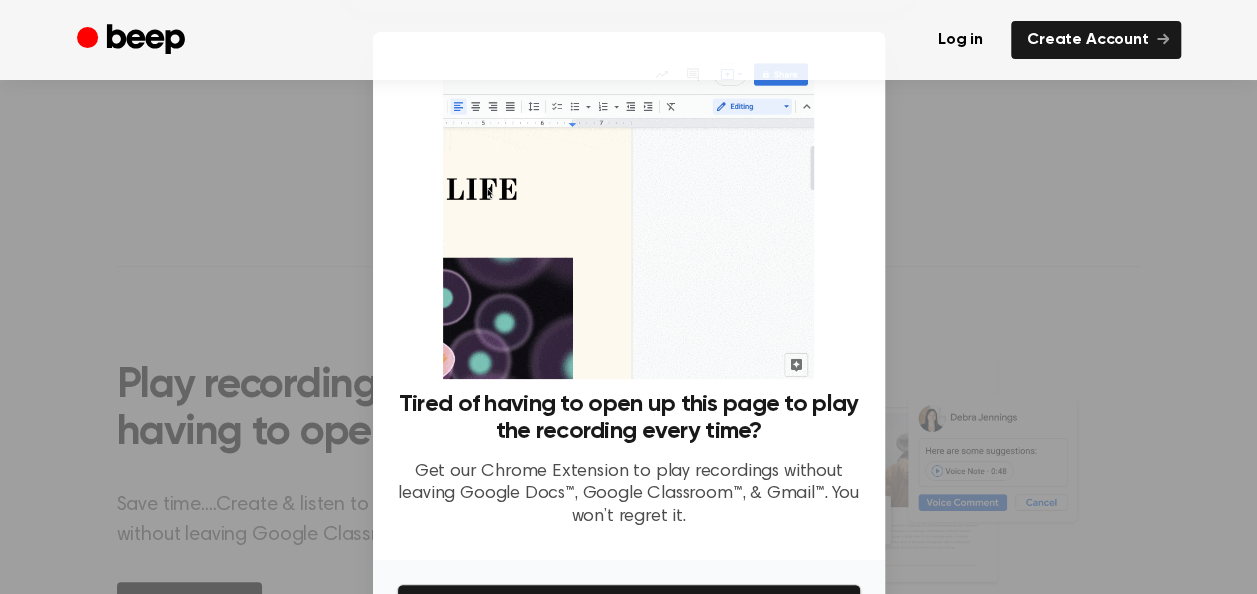scroll, scrollTop: 518, scrollLeft: 0, axis: vertical 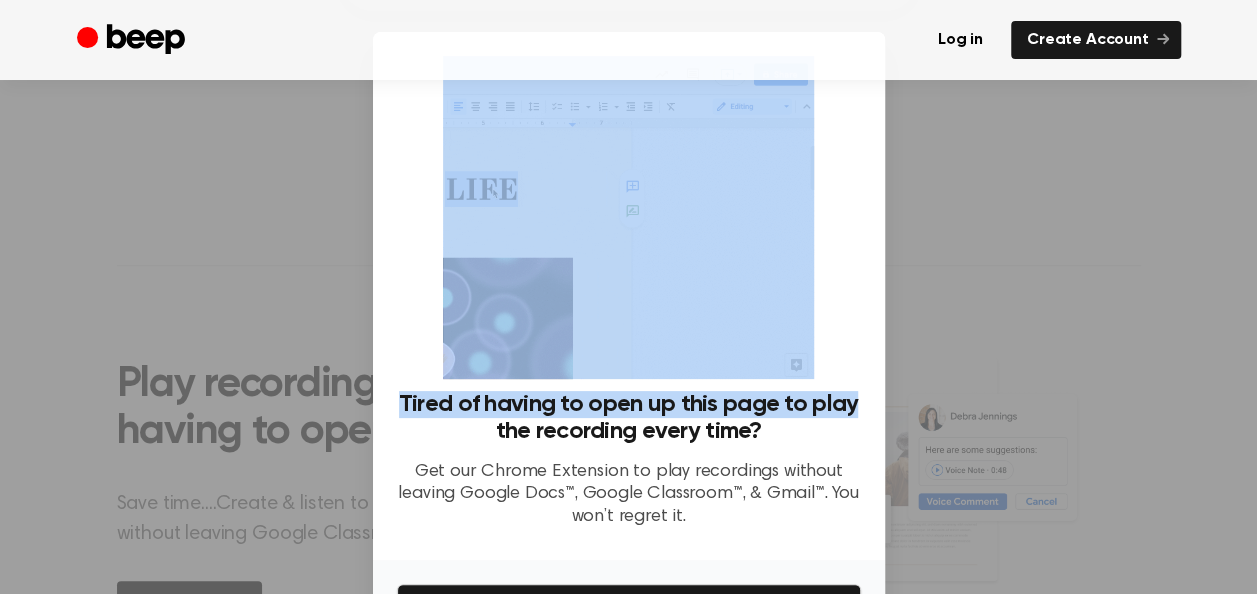 drag, startPoint x: 1231, startPoint y: 272, endPoint x: 1252, endPoint y: 273, distance: 21.023796 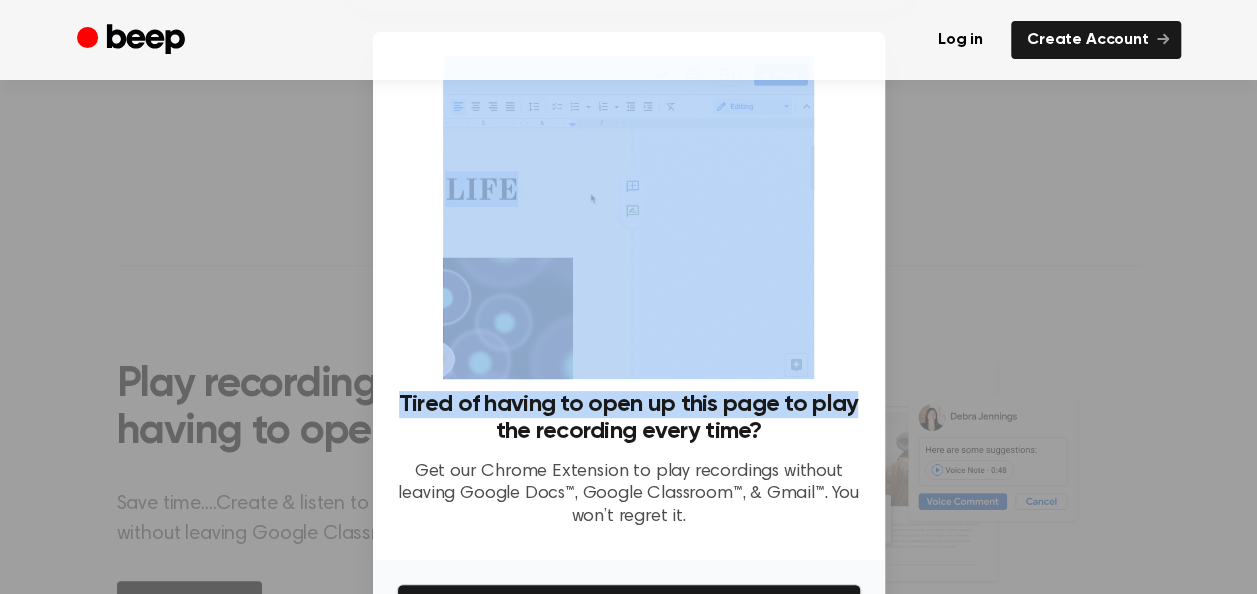 click on "​ Tired of having to open up this page to play the recording every time? Get our Chrome Extension to play recordings without leaving Google Docs™, Google Classroom™, & Gmail™. You won’t regret it. No Thanks Get It Now" at bounding box center [628, 297] 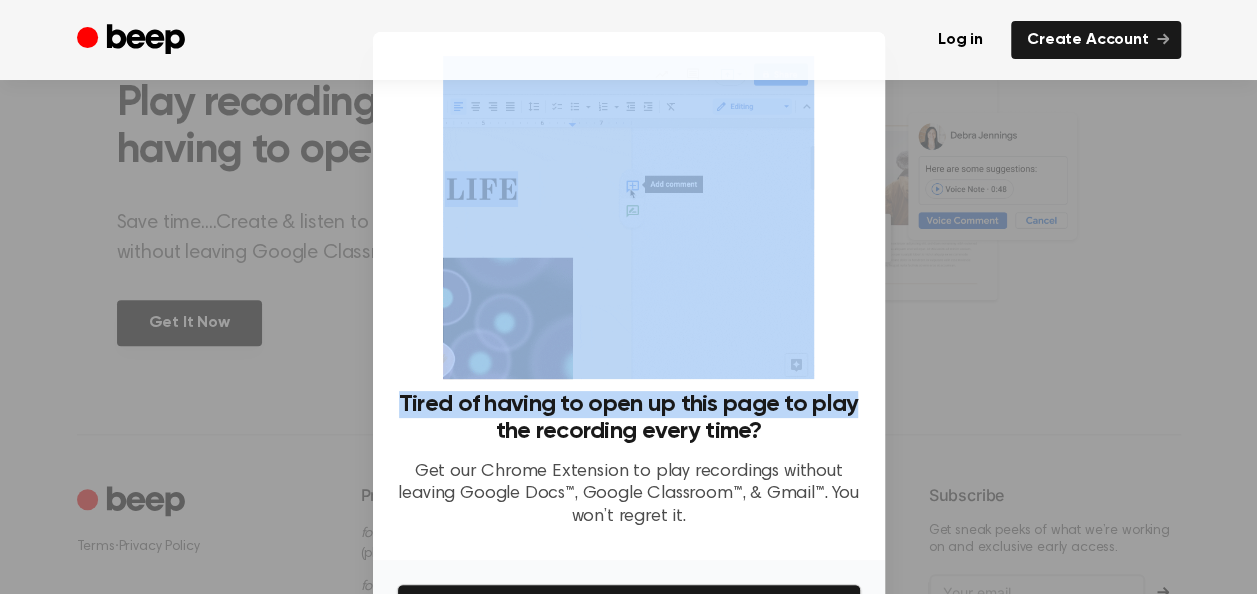 scroll, scrollTop: 1007, scrollLeft: 0, axis: vertical 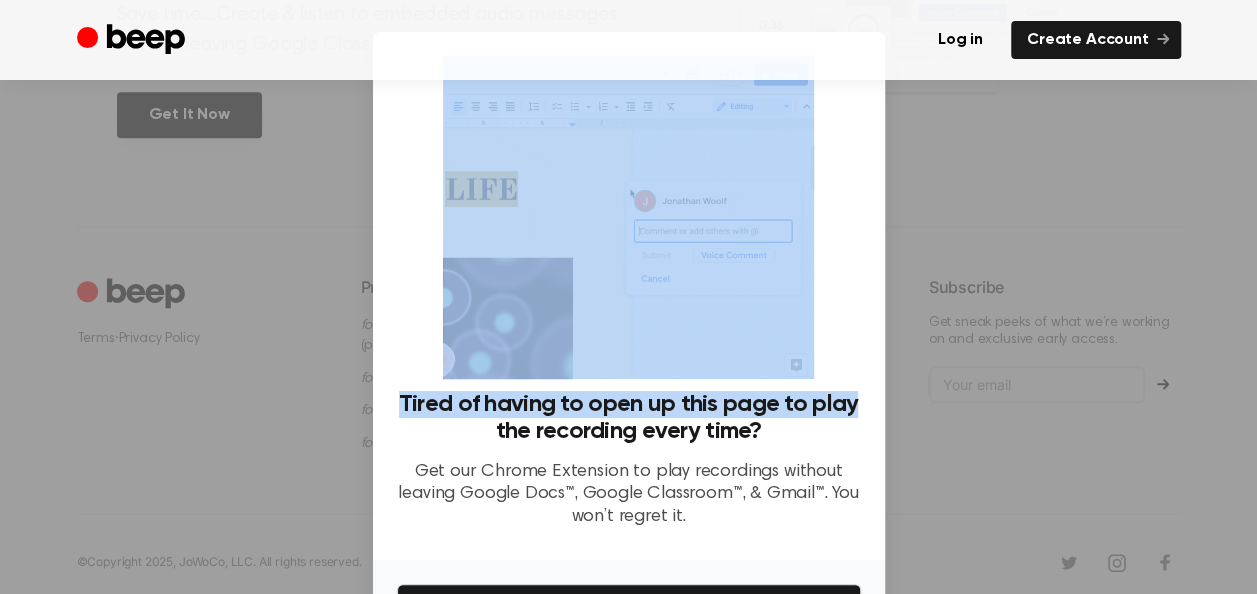 click at bounding box center [628, 297] 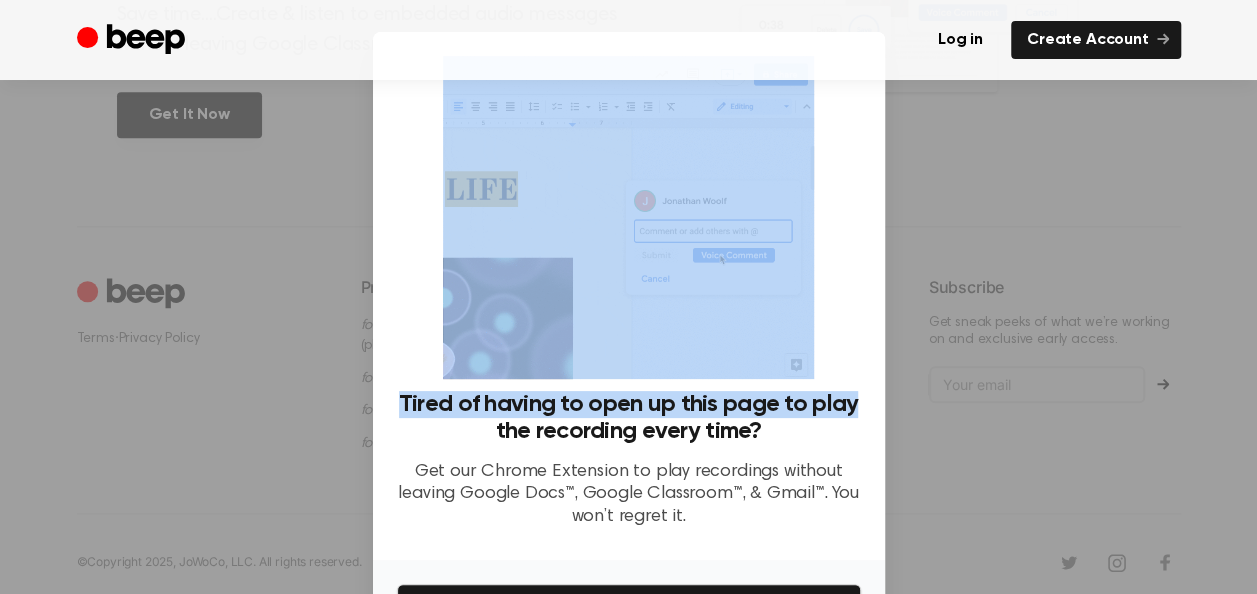 click at bounding box center (628, 297) 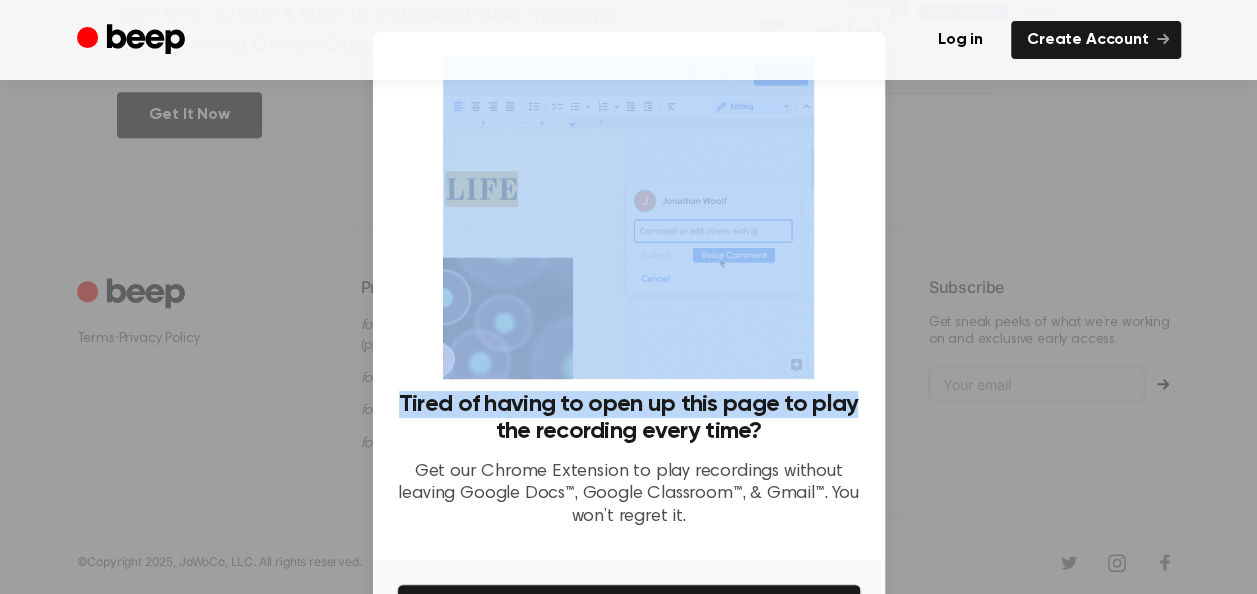 scroll, scrollTop: 127, scrollLeft: 0, axis: vertical 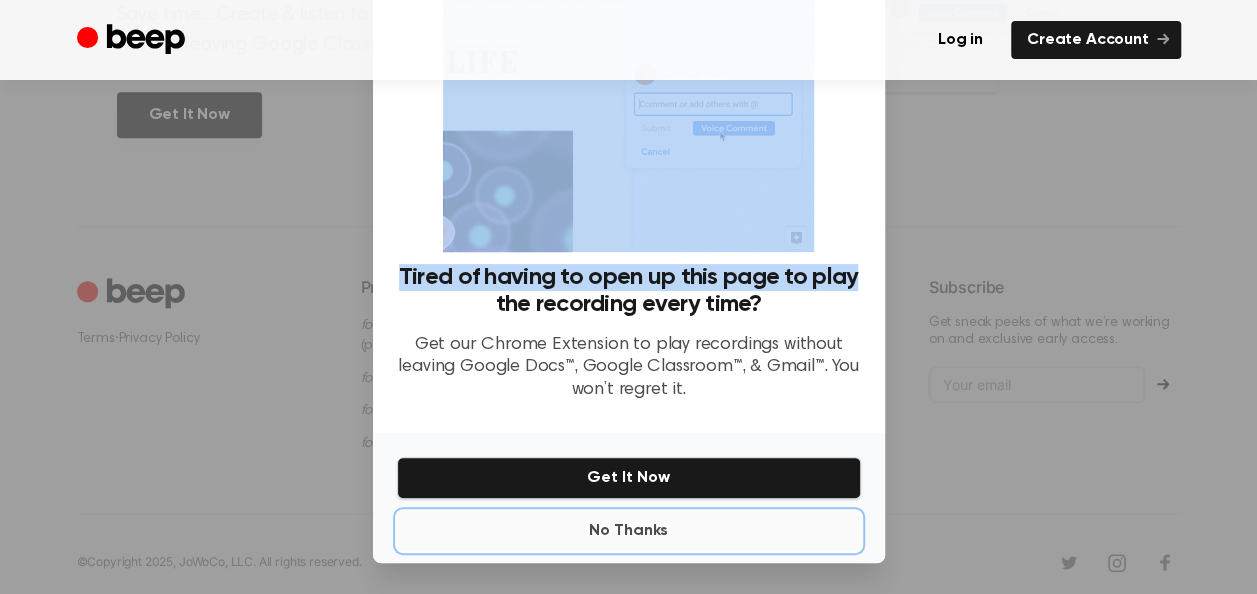click on "No Thanks" at bounding box center [629, 531] 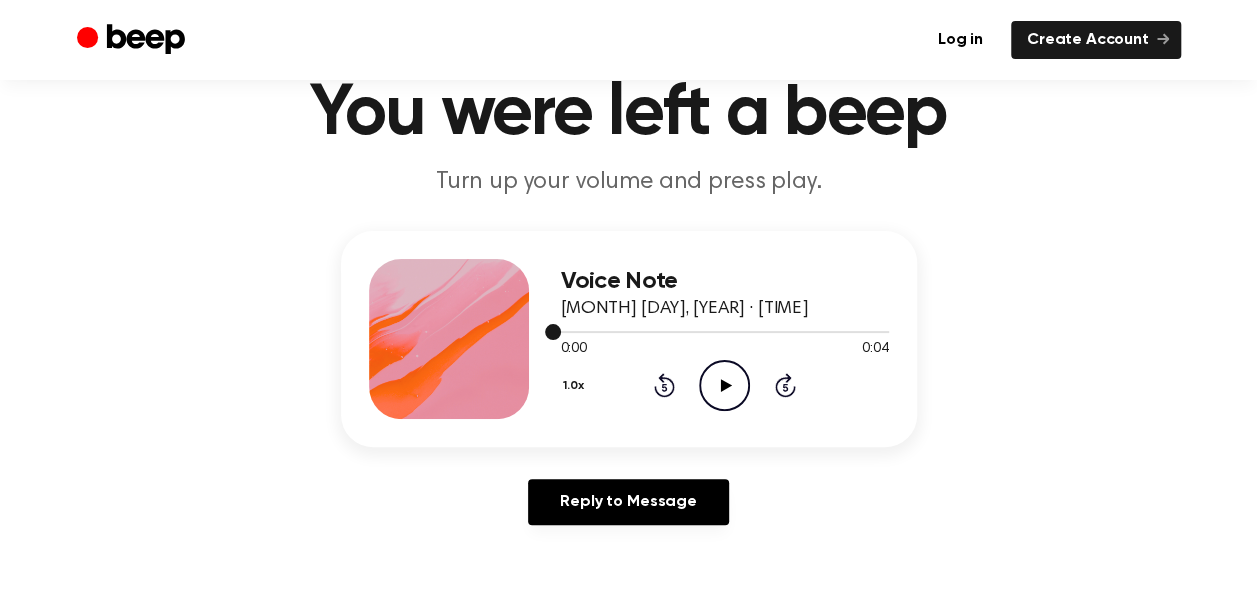 scroll, scrollTop: 84, scrollLeft: 0, axis: vertical 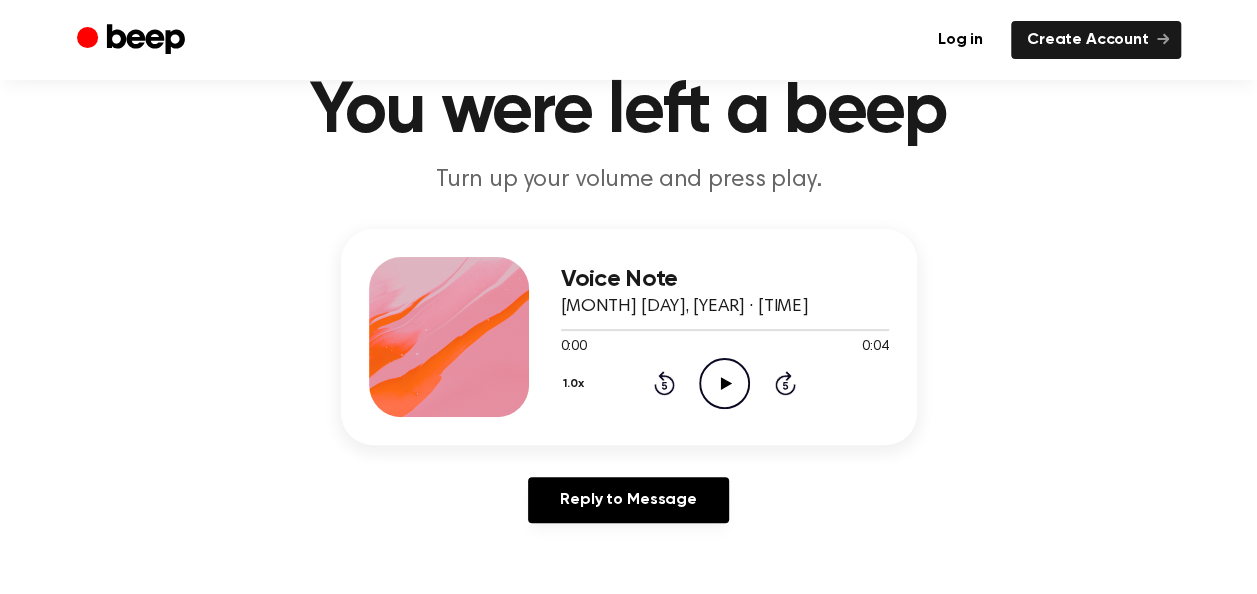 drag, startPoint x: 736, startPoint y: 382, endPoint x: 702, endPoint y: 204, distance: 181.2181 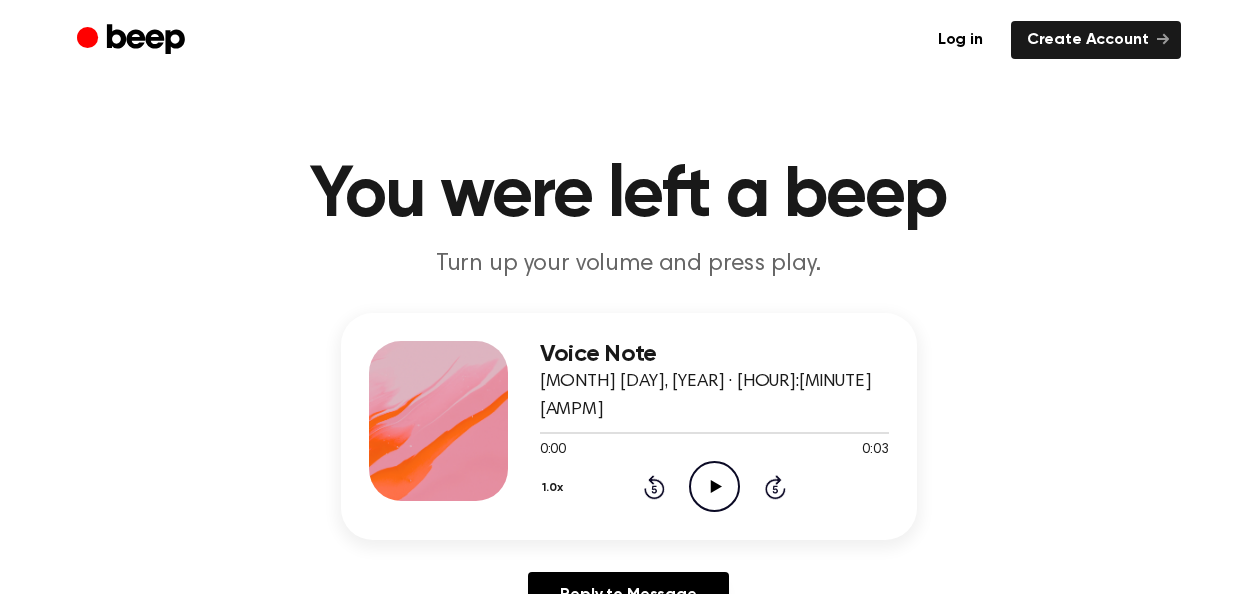 scroll, scrollTop: 0, scrollLeft: 0, axis: both 